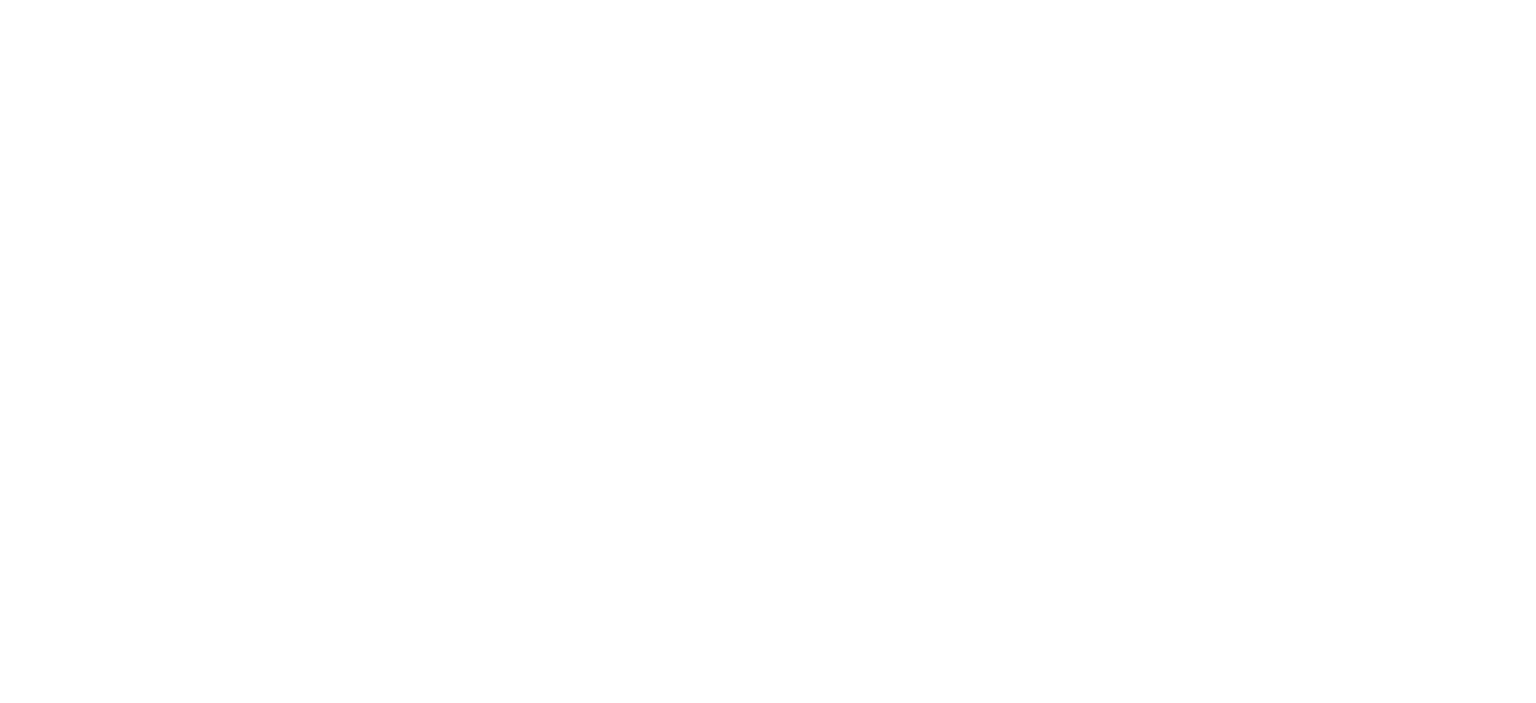scroll, scrollTop: 0, scrollLeft: 0, axis: both 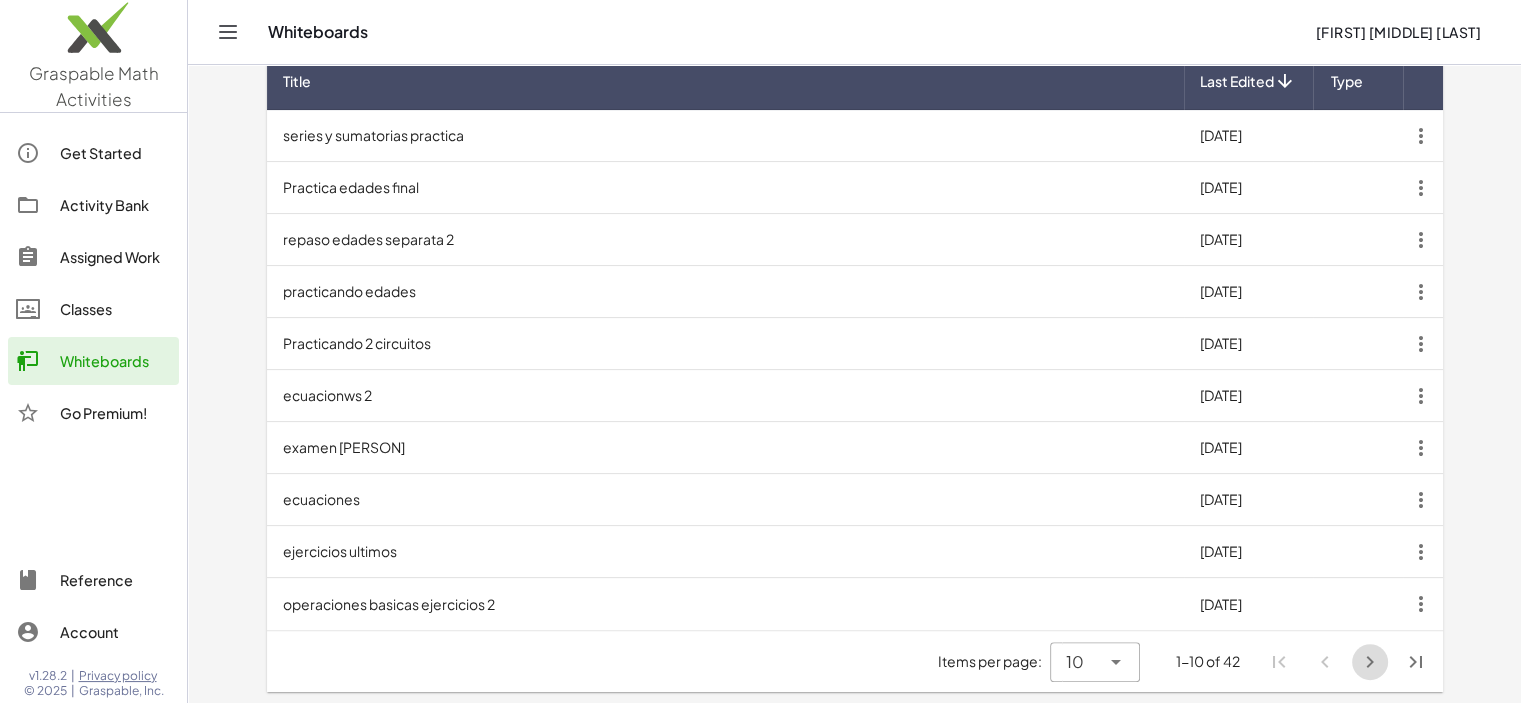 click at bounding box center [1370, 662] 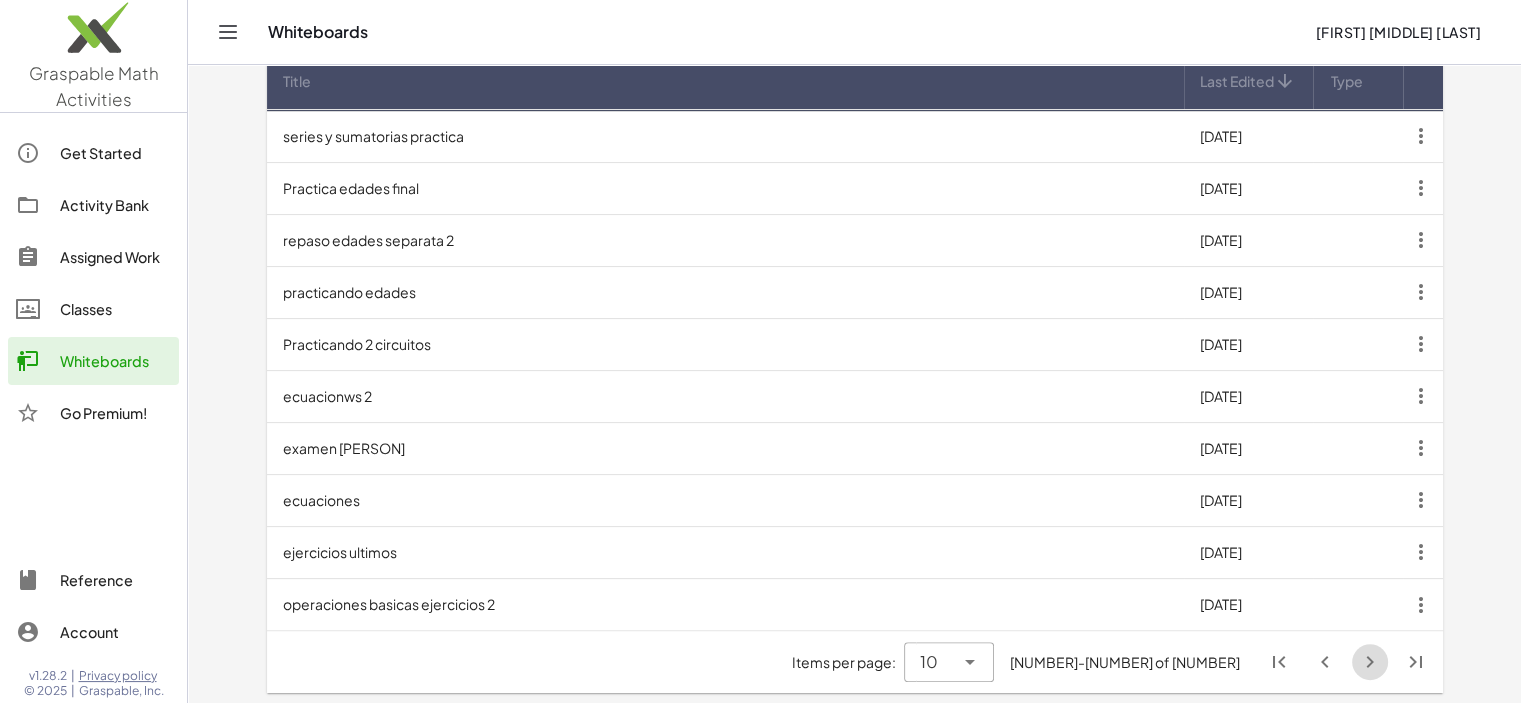 click at bounding box center [1370, 662] 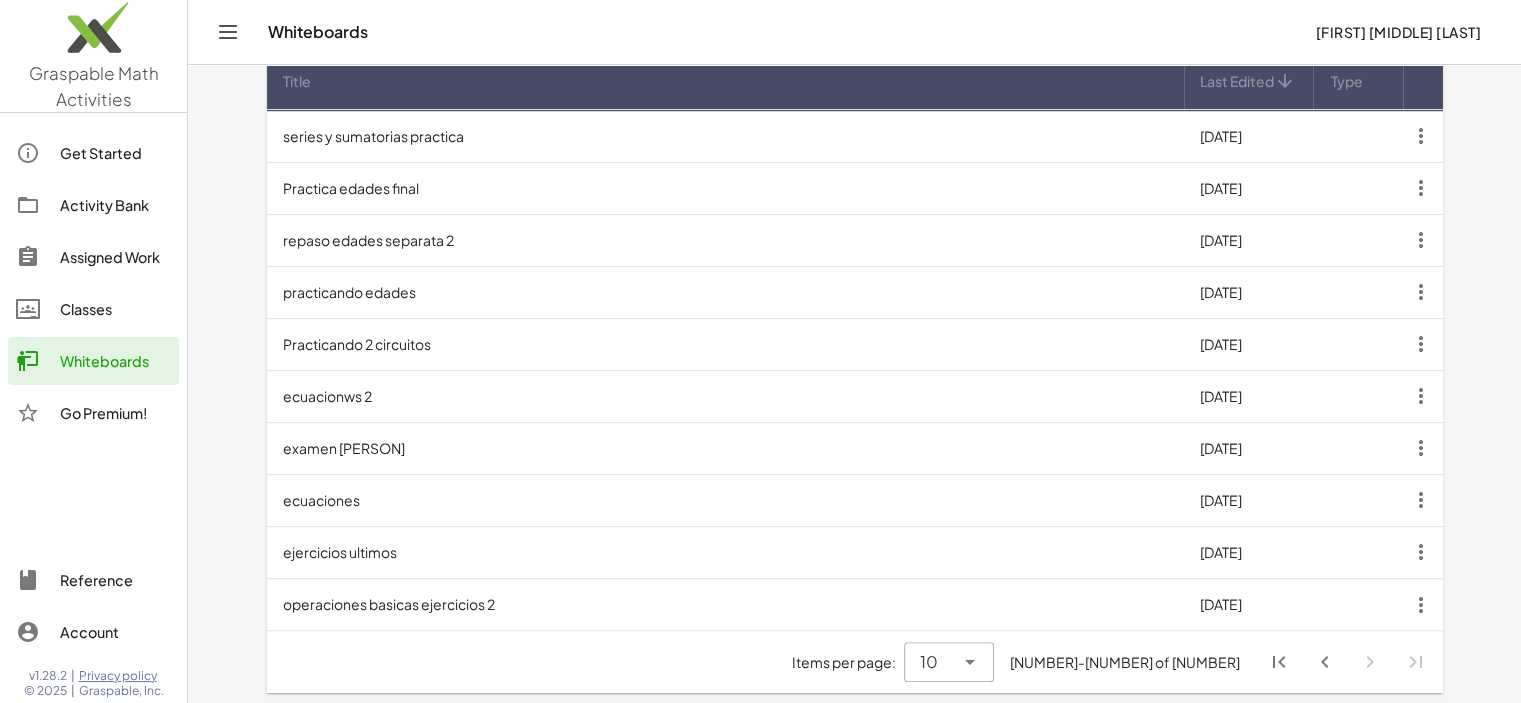scroll, scrollTop: 0, scrollLeft: 0, axis: both 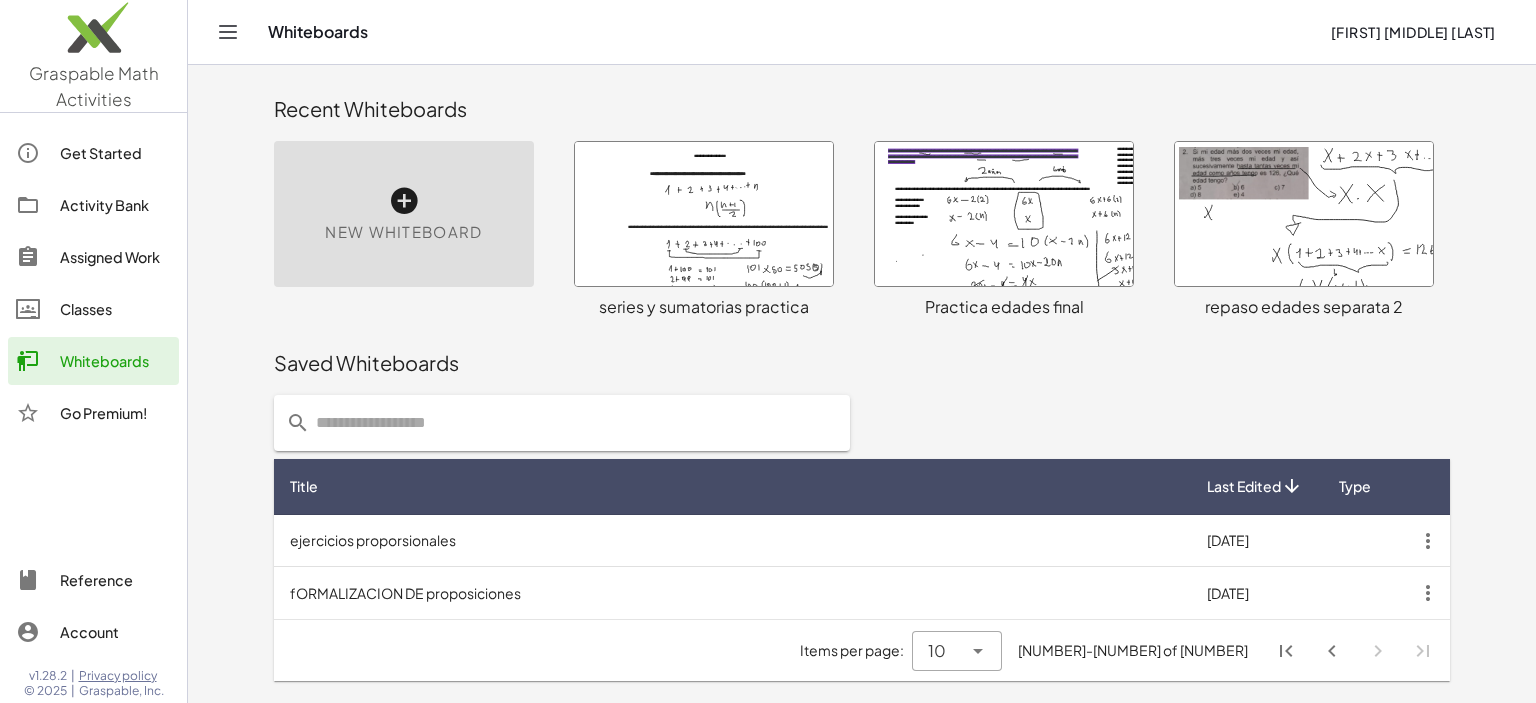 click 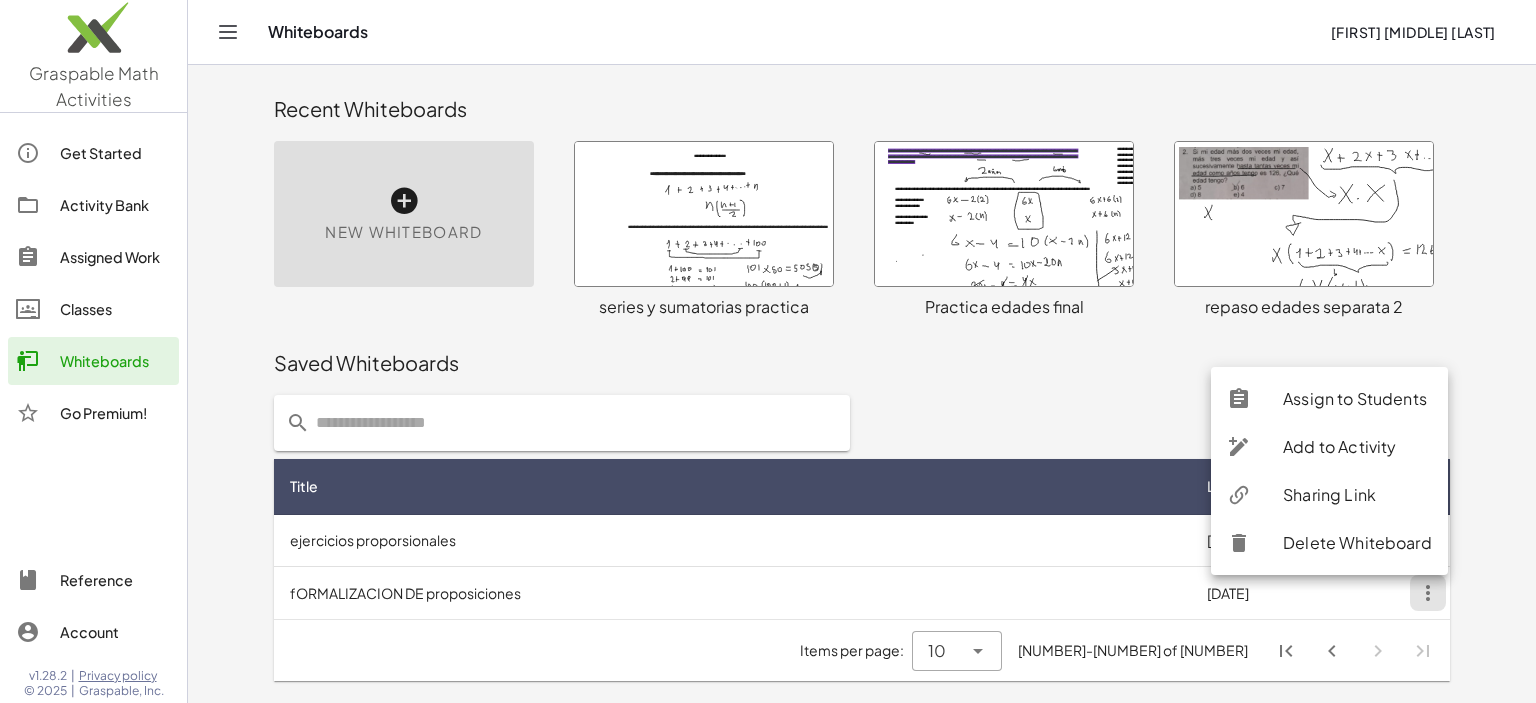 click on "Sharing Link" 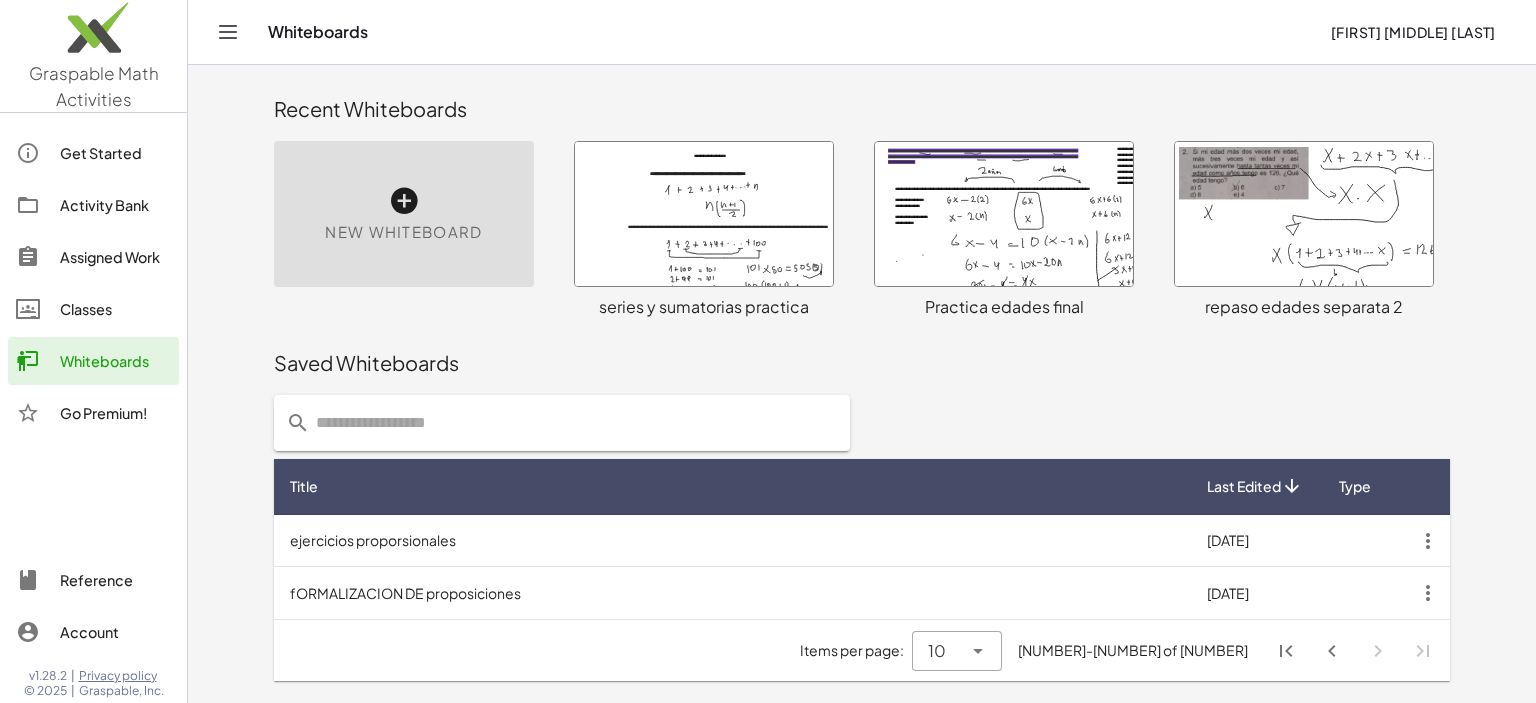 click 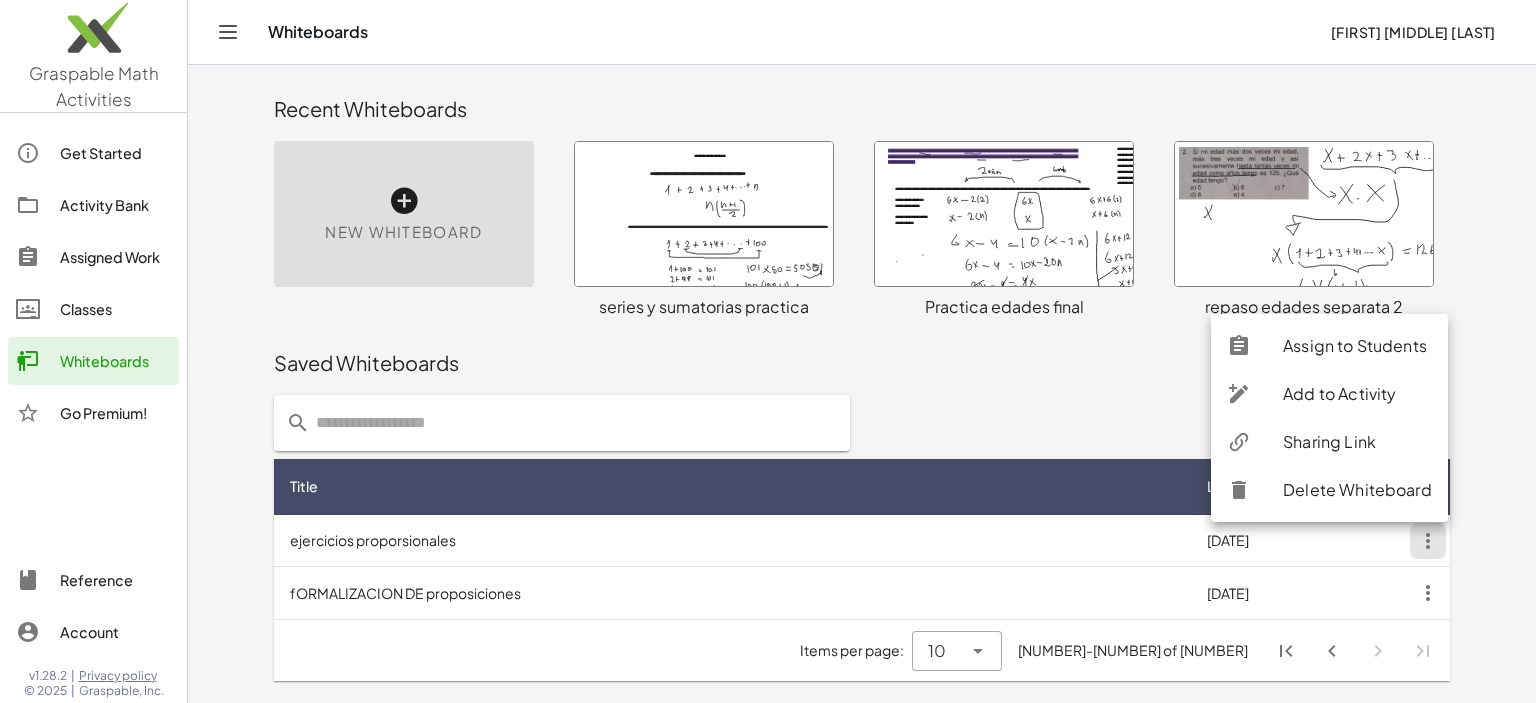 click on "Sharing Link" 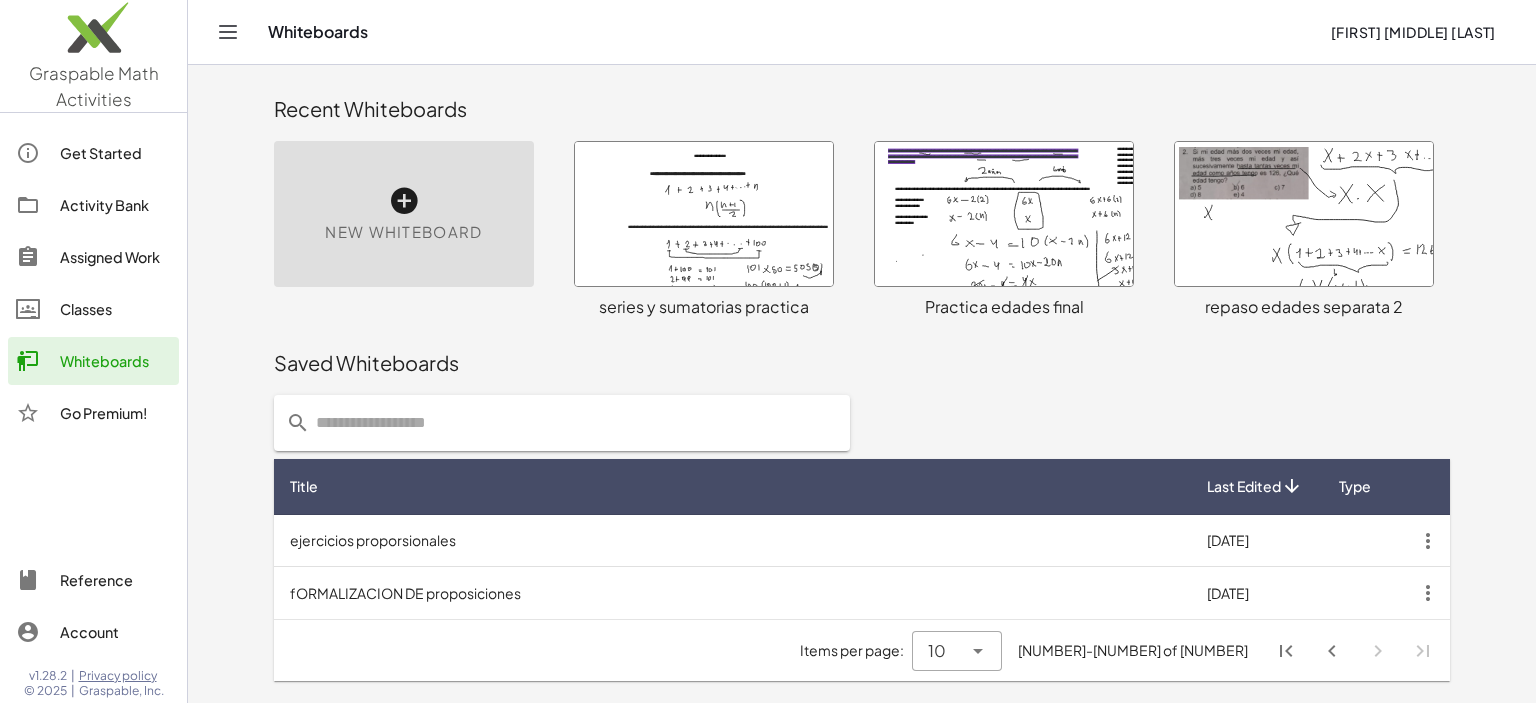click at bounding box center (1332, 651) 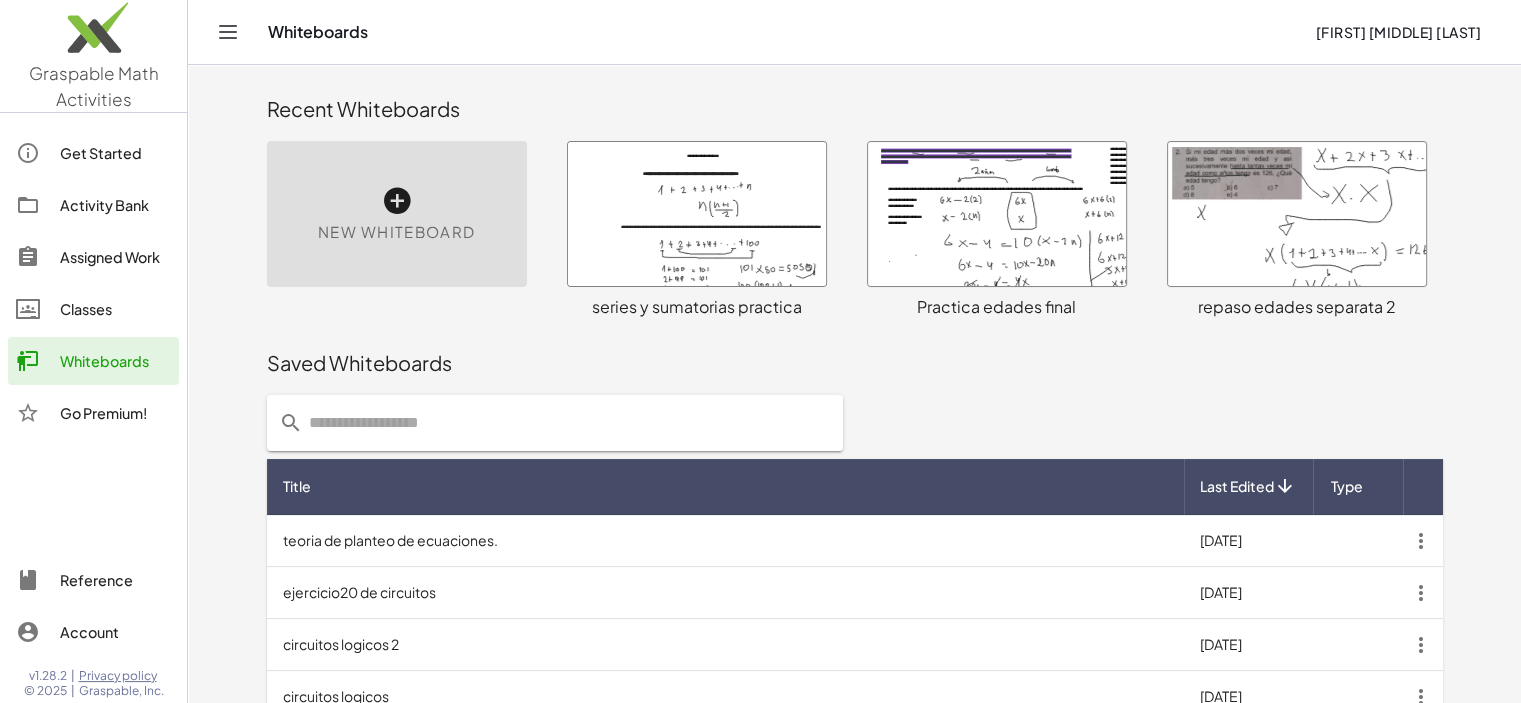 scroll, scrollTop: 405, scrollLeft: 0, axis: vertical 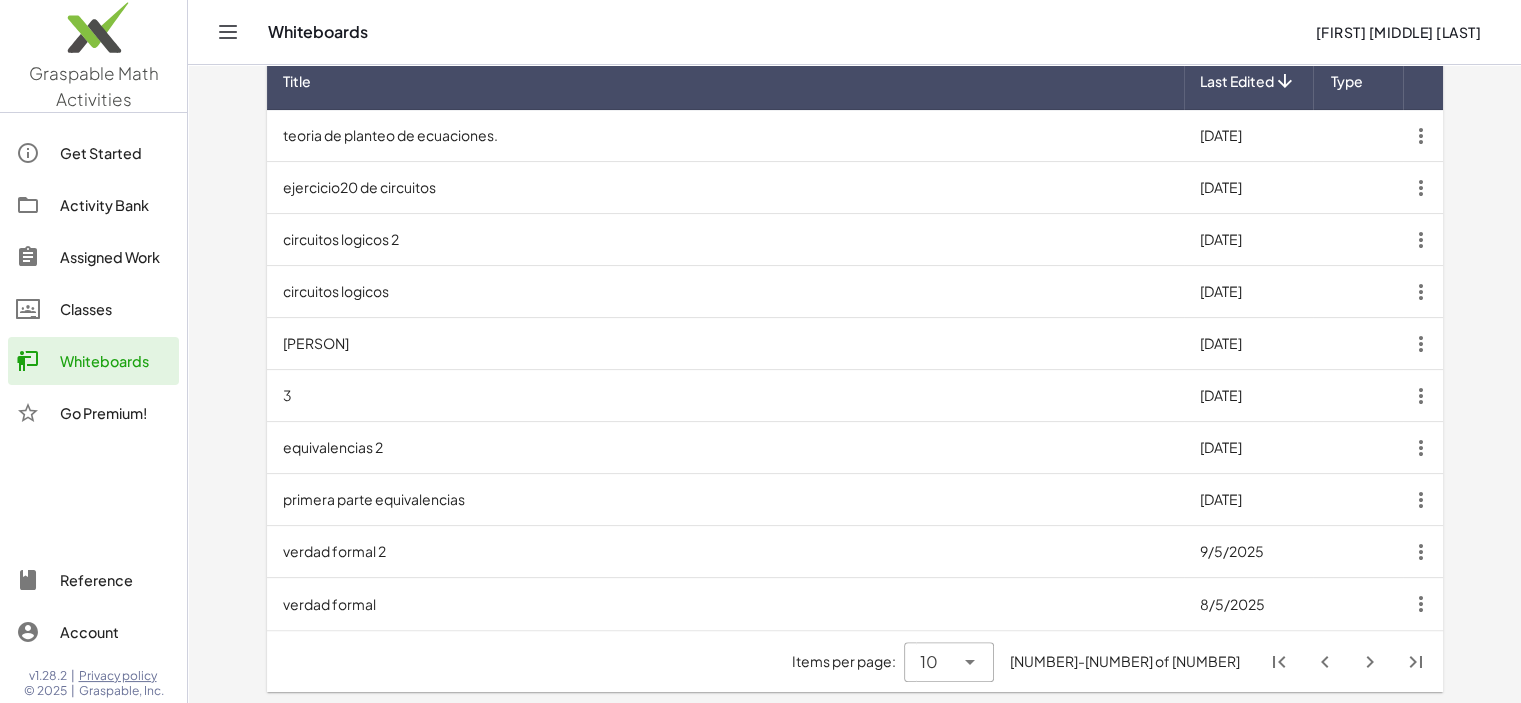 click 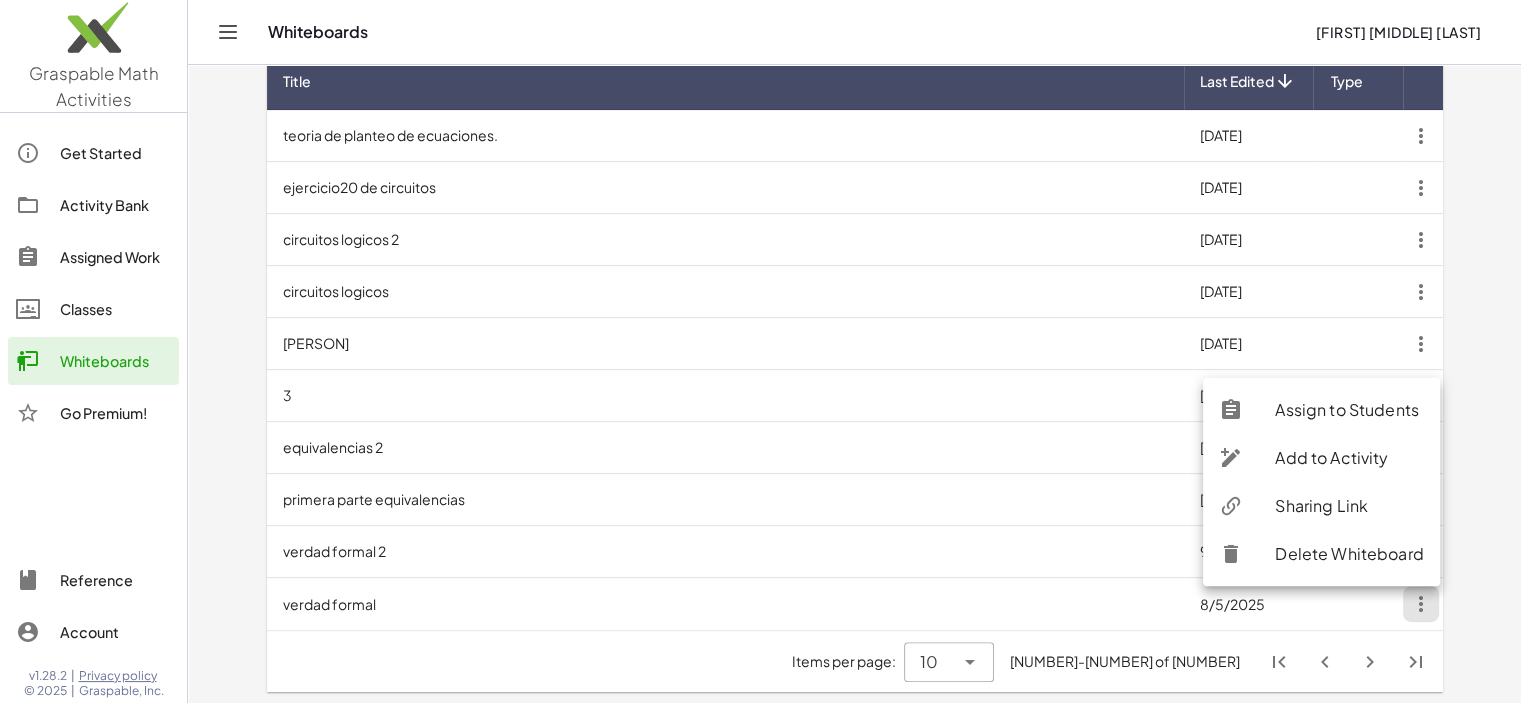 click on "Sharing Link" 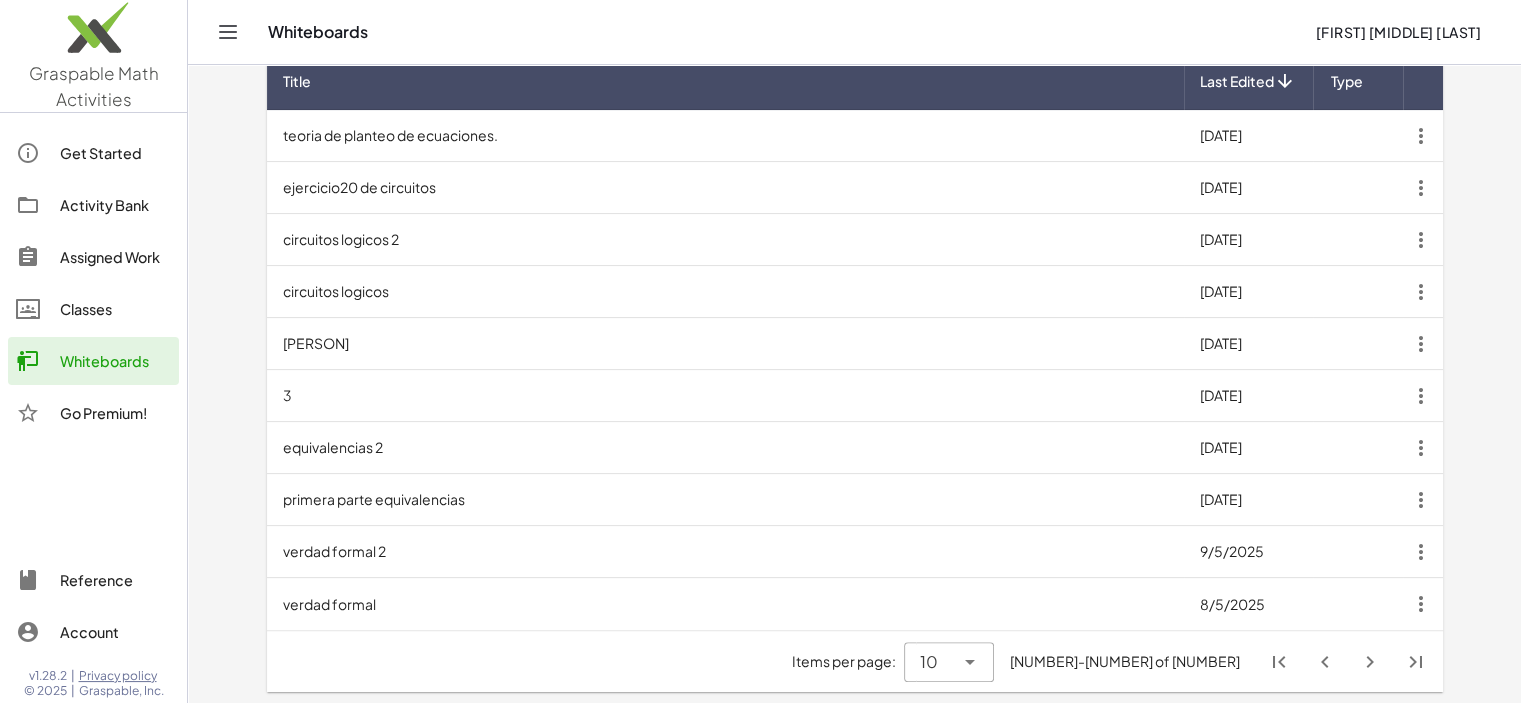 click 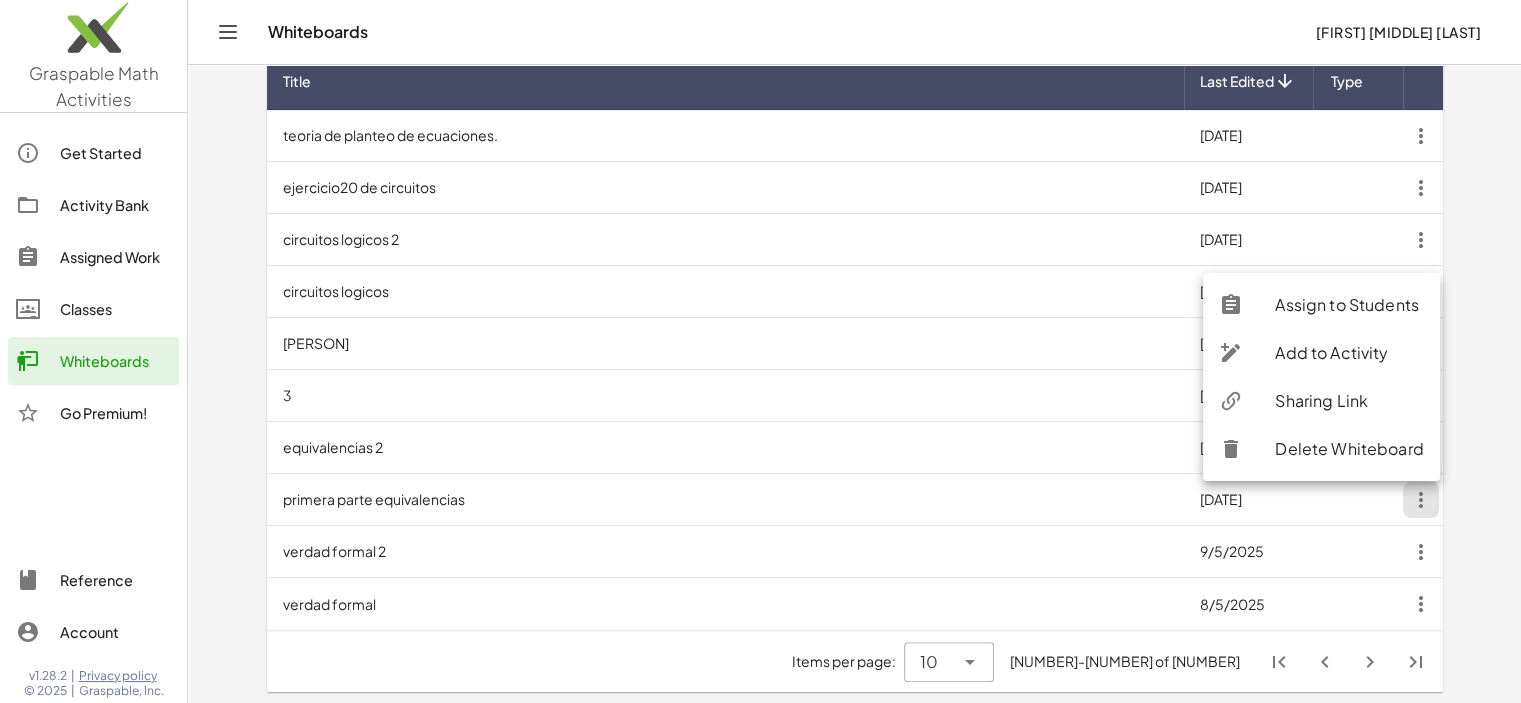 click on "Sharing Link" 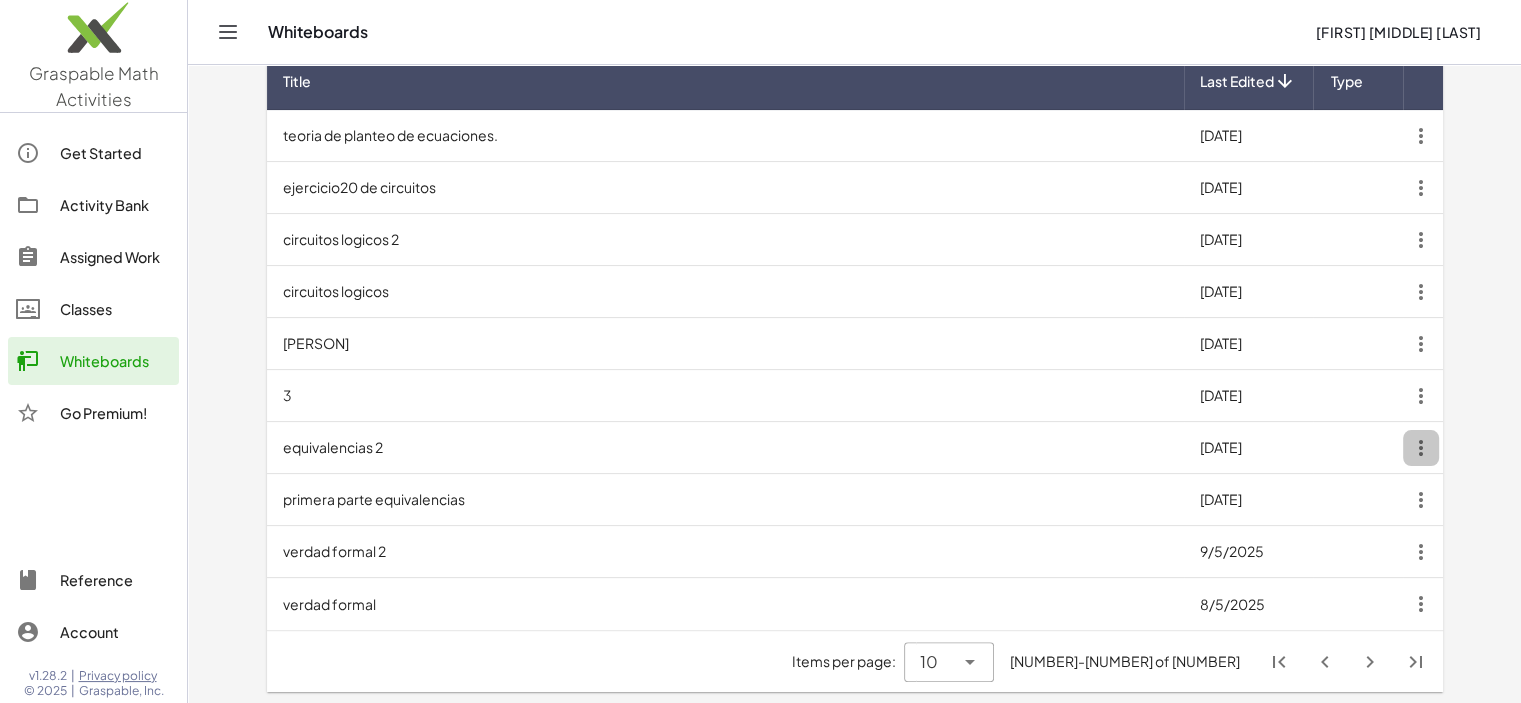 click 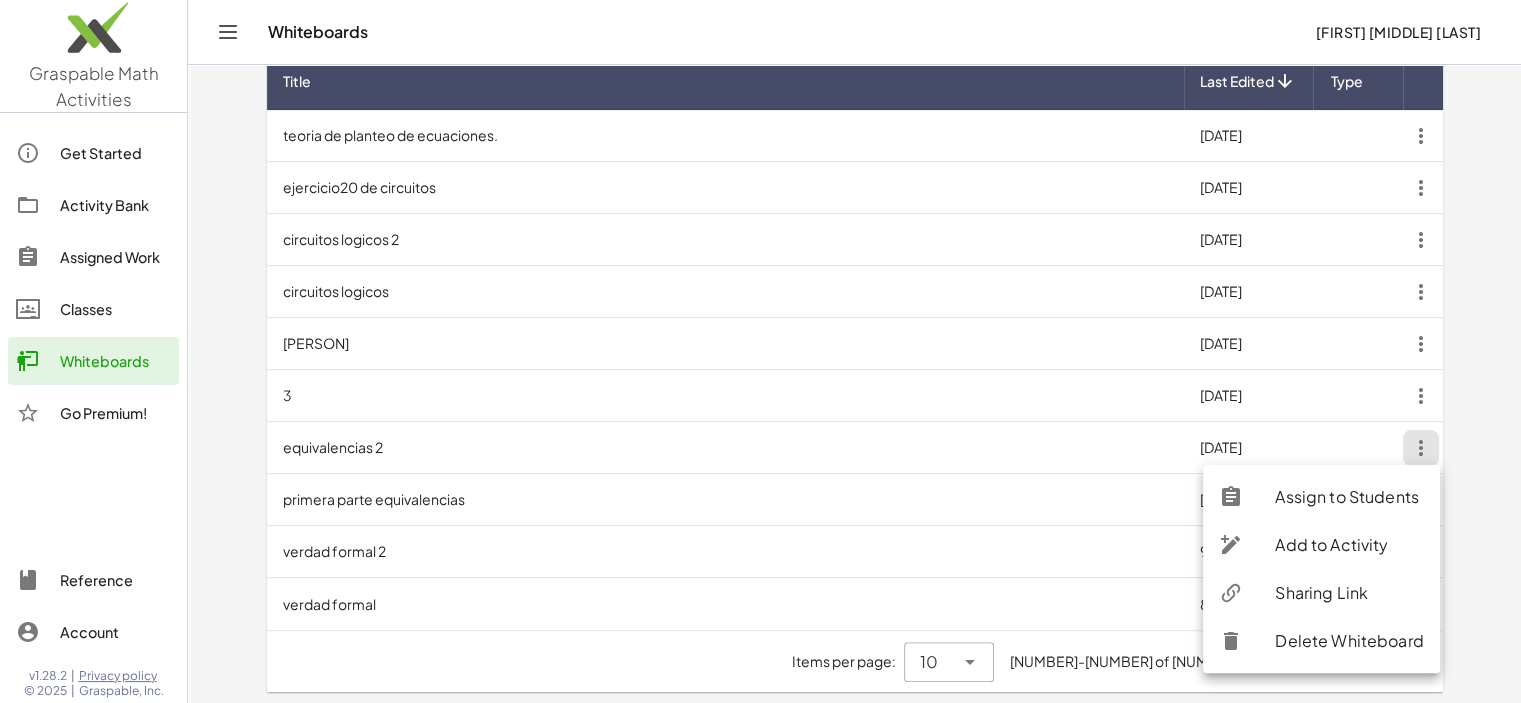 click on "Sharing Link" 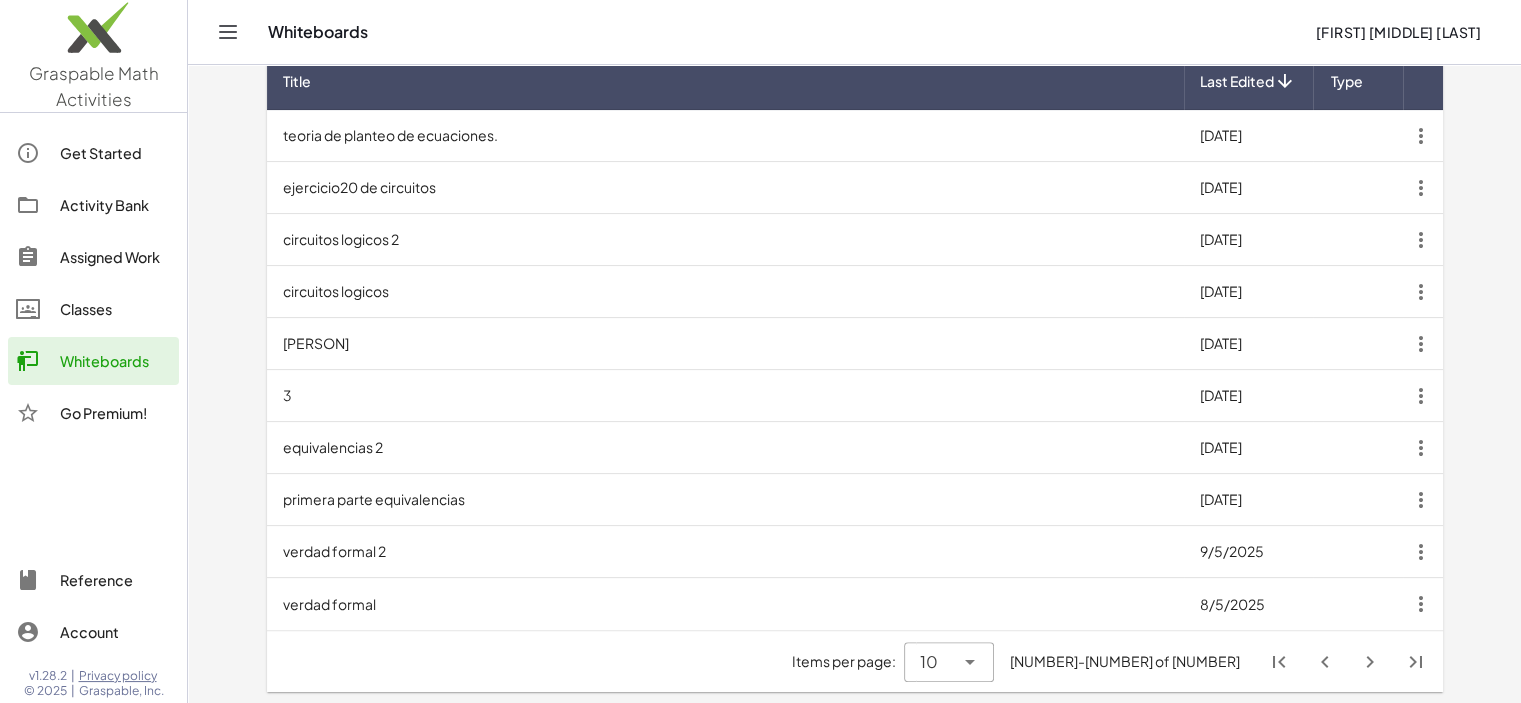 click 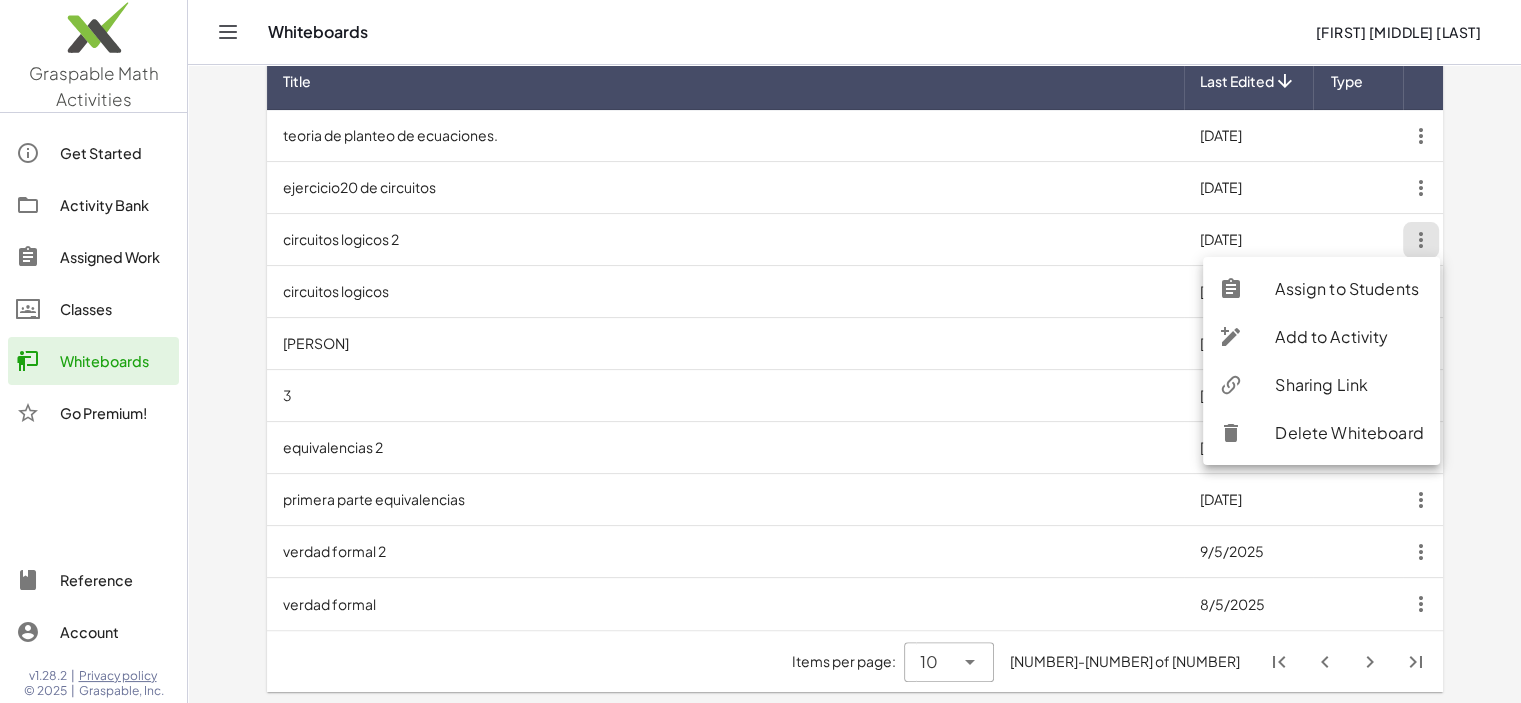 drag, startPoint x: 1314, startPoint y: 385, endPoint x: 1244, endPoint y: 333, distance: 87.20092 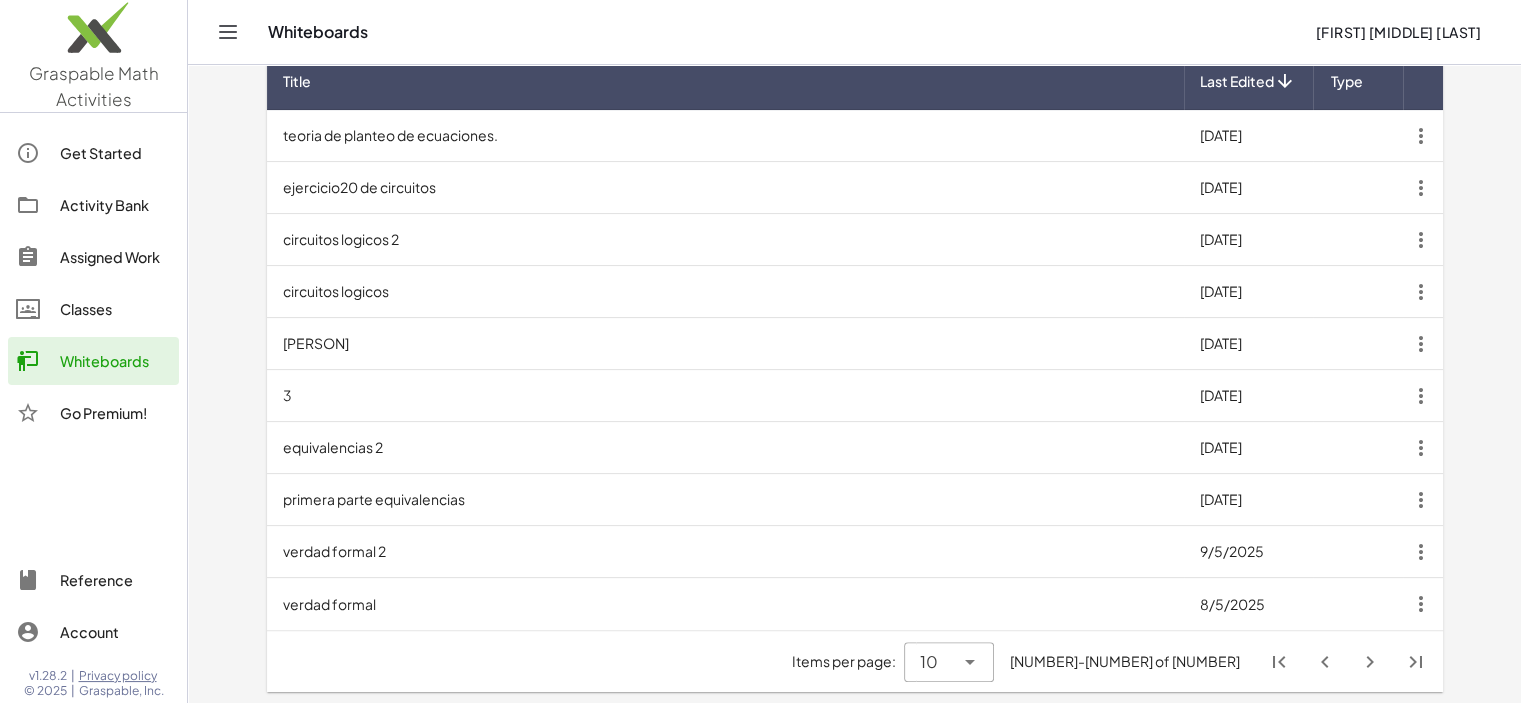 click 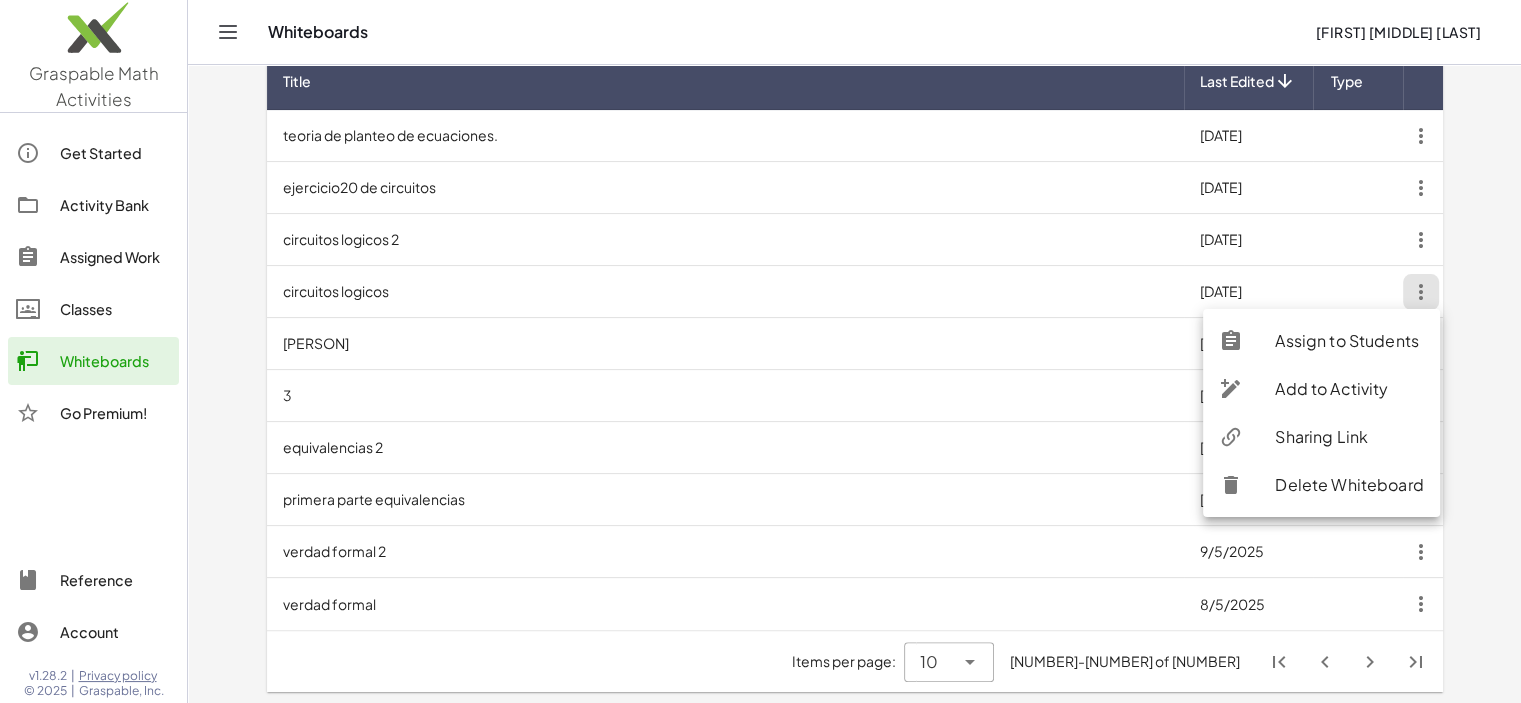 click on "Sharing Link" 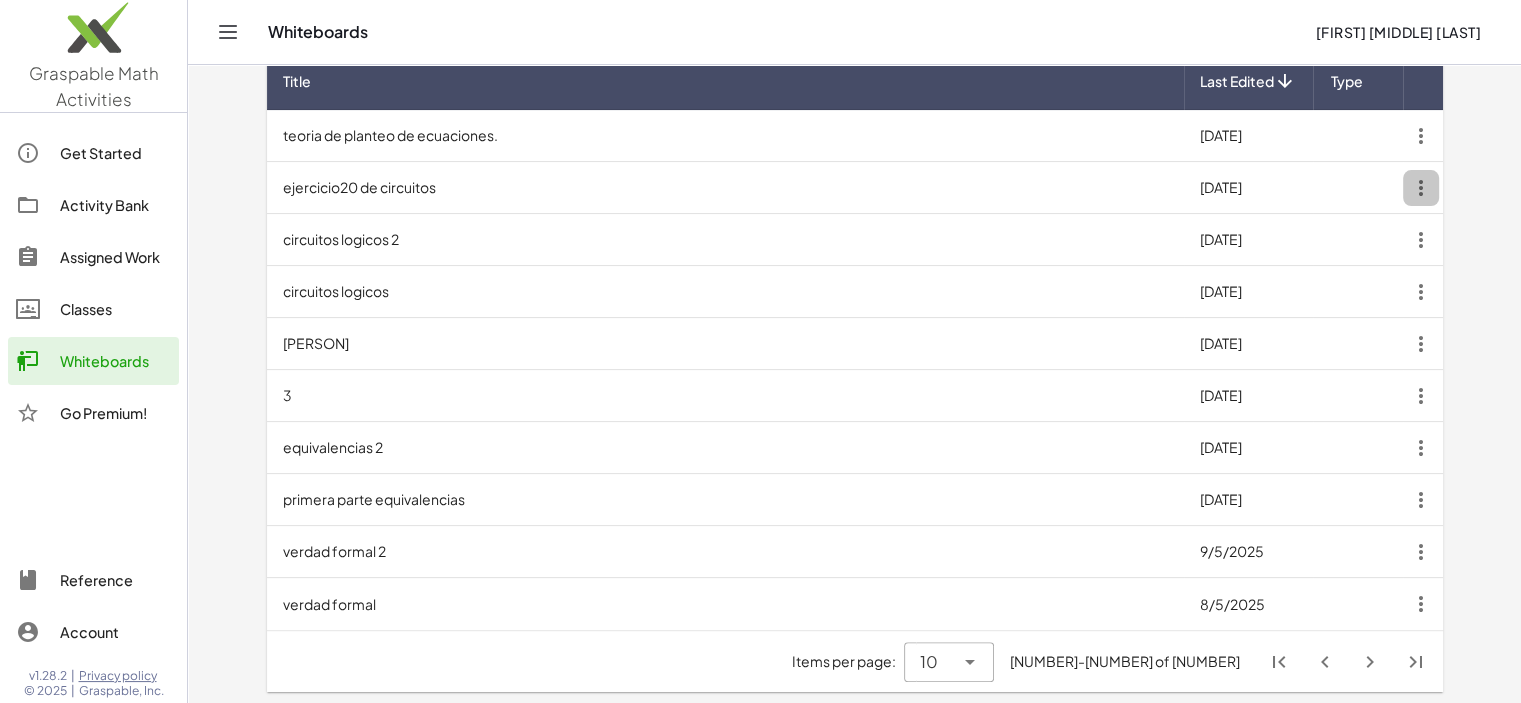 click 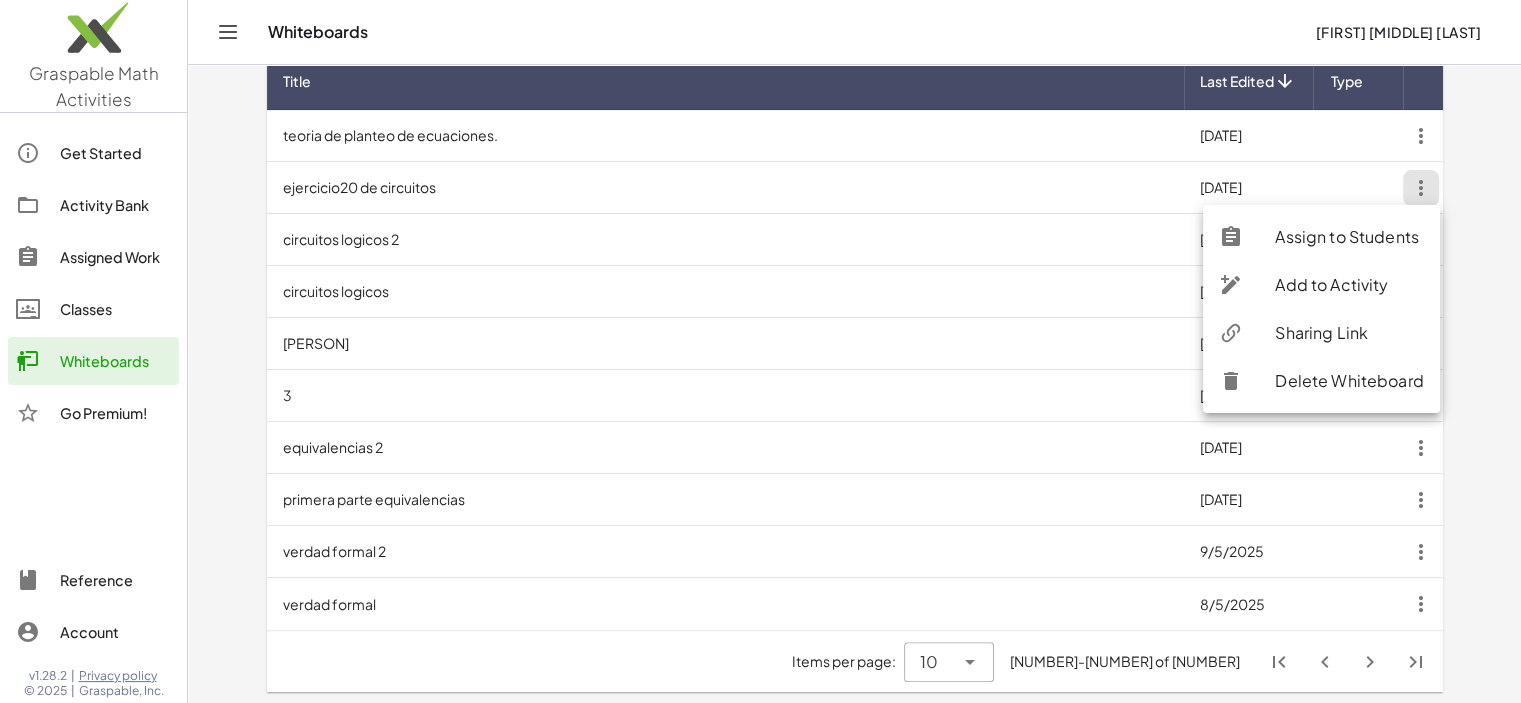 click on "Sharing Link" 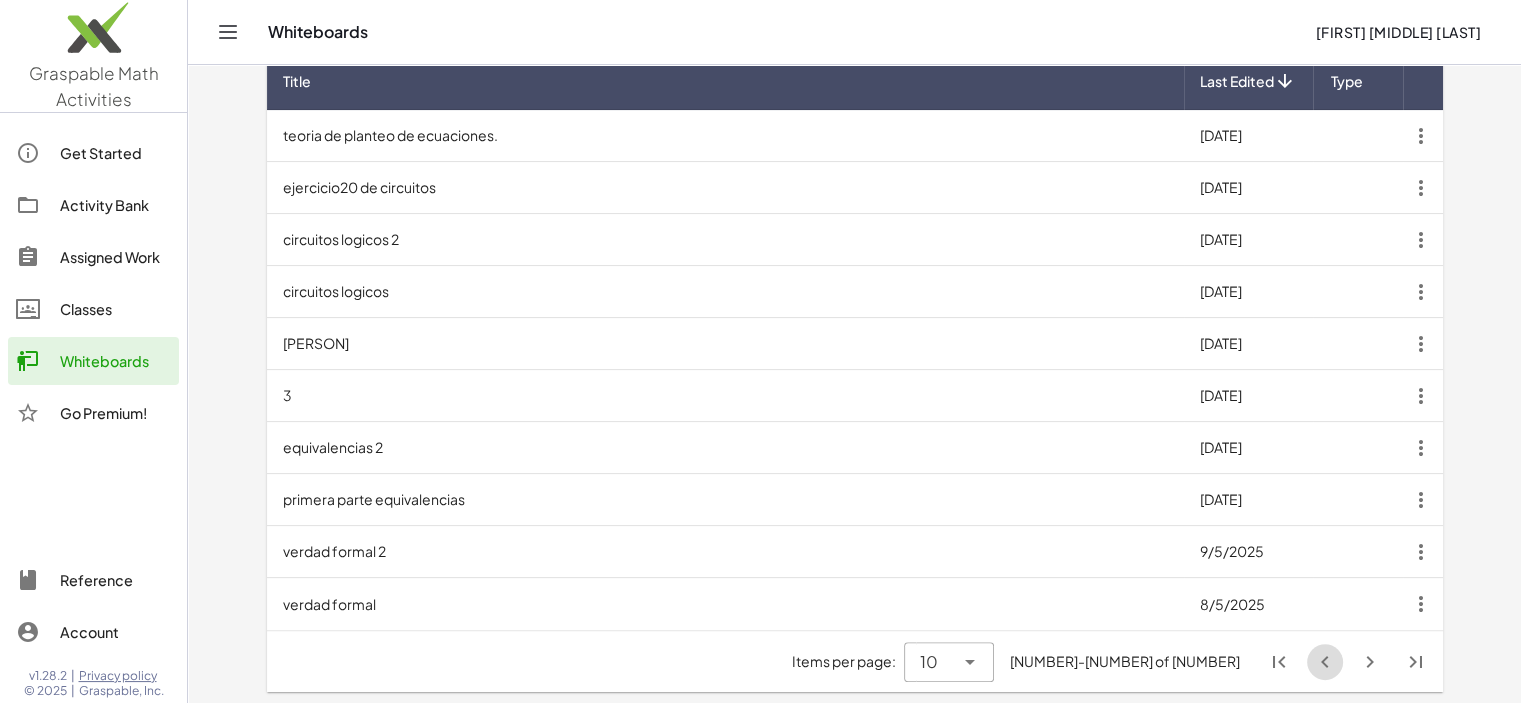 click at bounding box center (1325, 662) 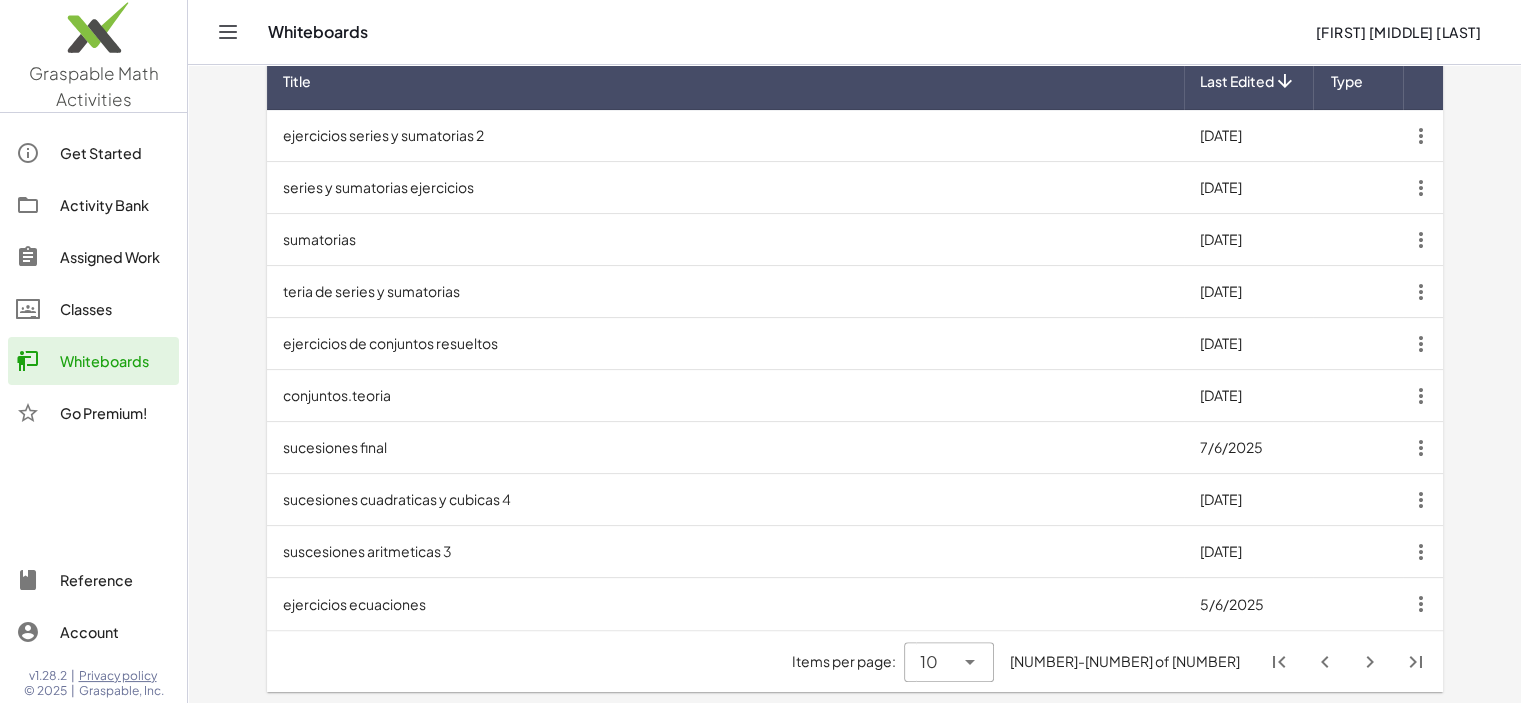 click at bounding box center (1325, 662) 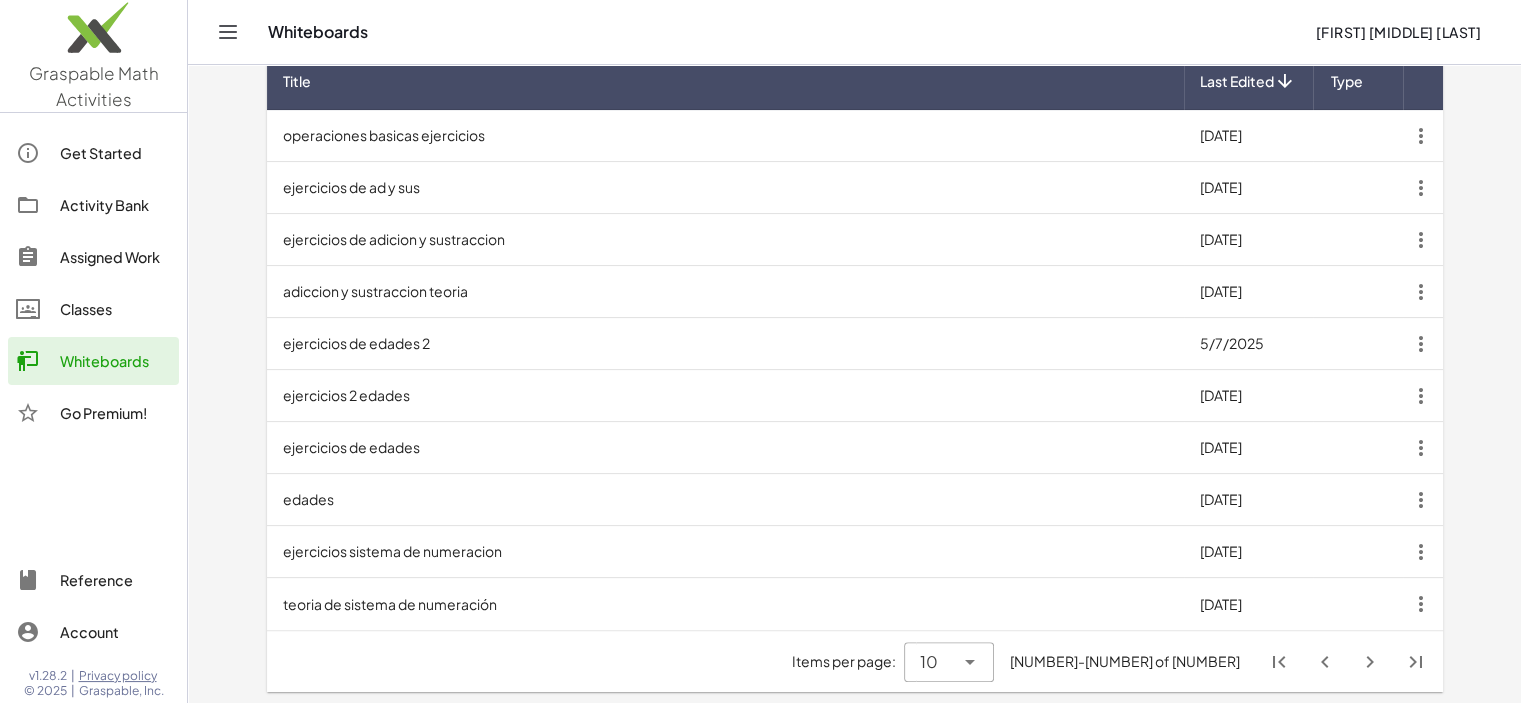click at bounding box center [1325, 662] 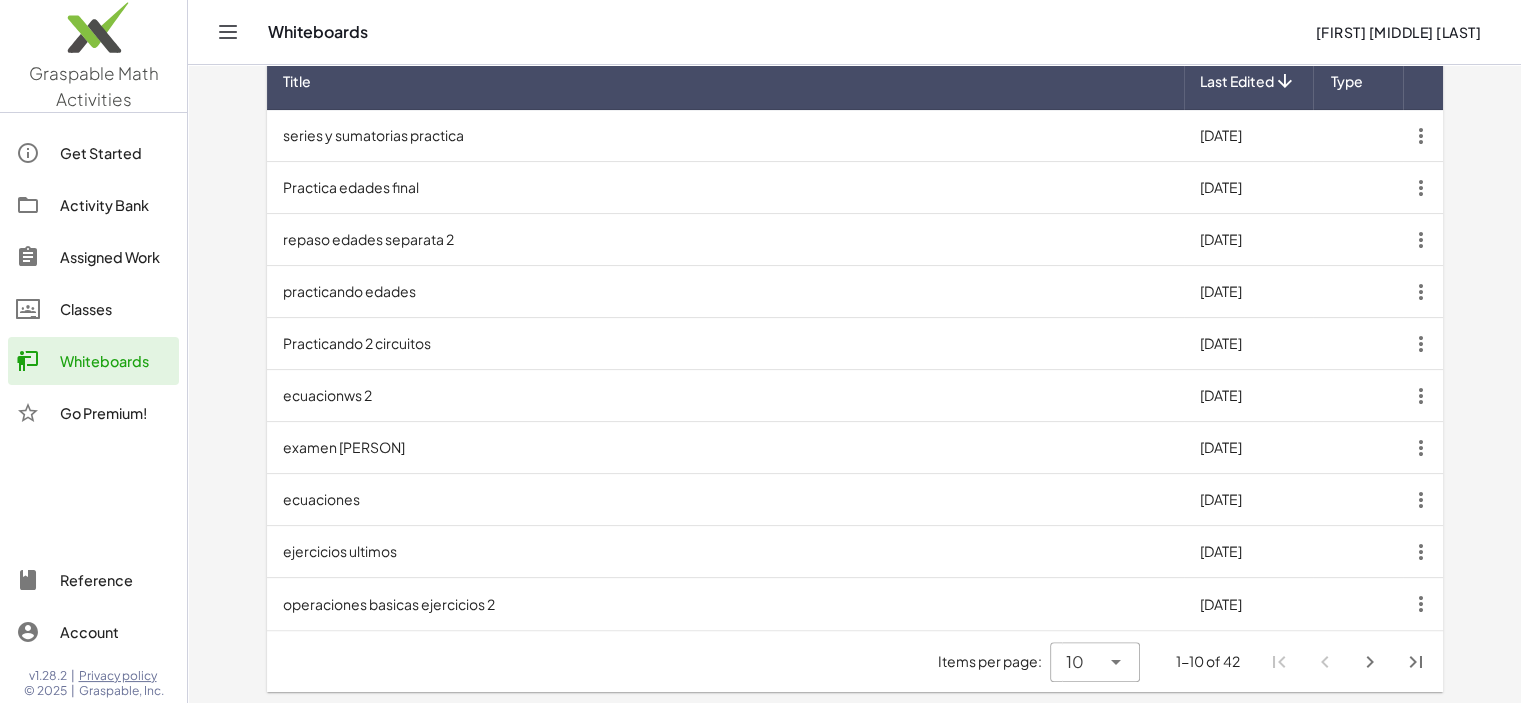 click on "Practicando 2 circuitos" at bounding box center [725, 344] 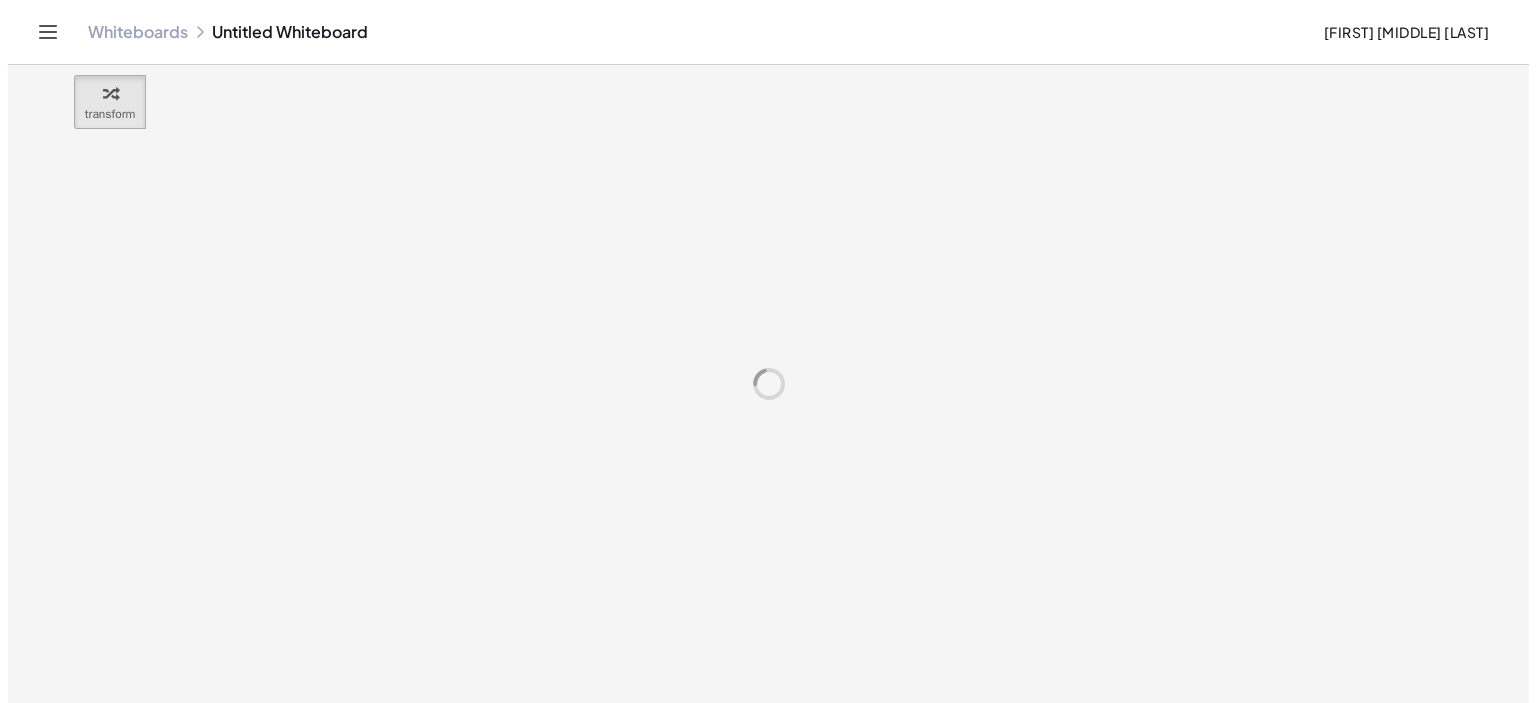 scroll, scrollTop: 0, scrollLeft: 0, axis: both 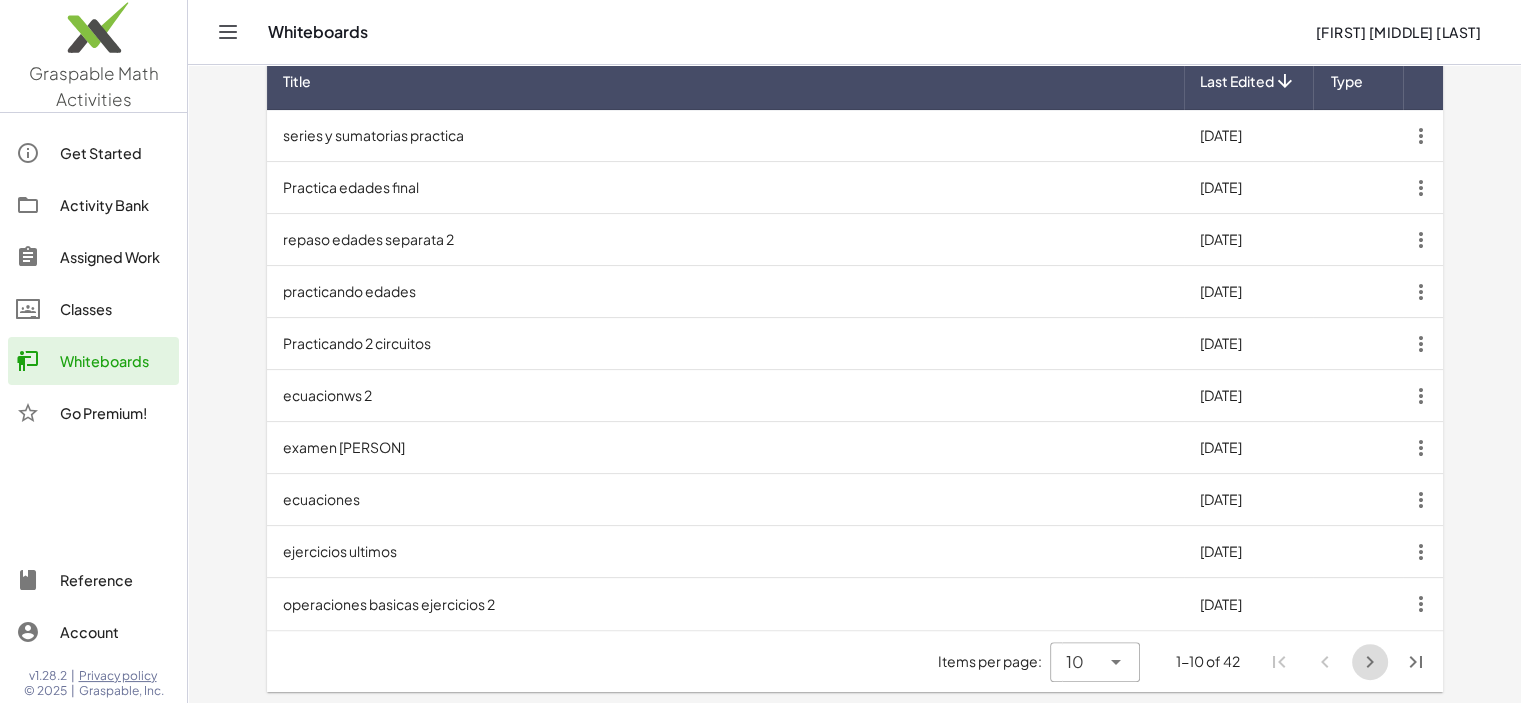 click at bounding box center [1370, 662] 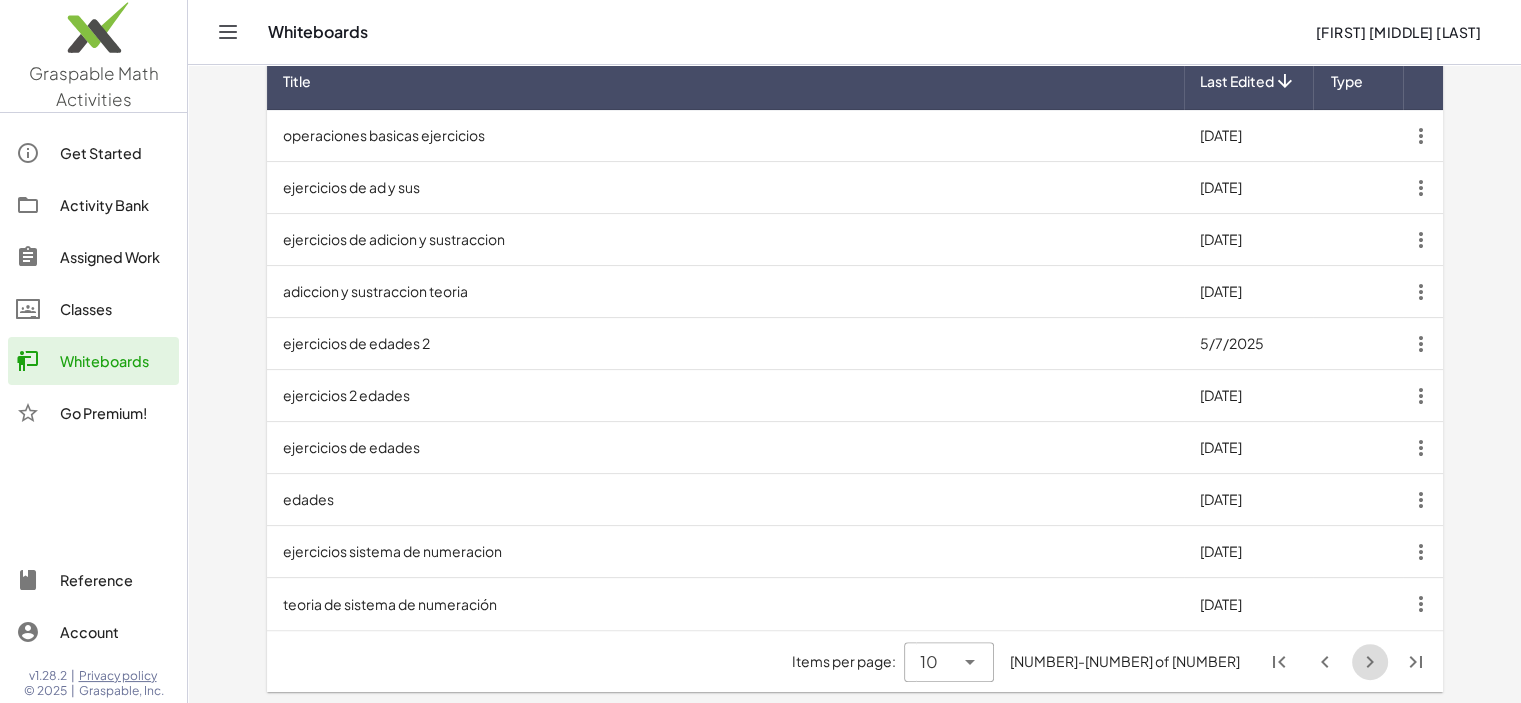 click at bounding box center (1370, 662) 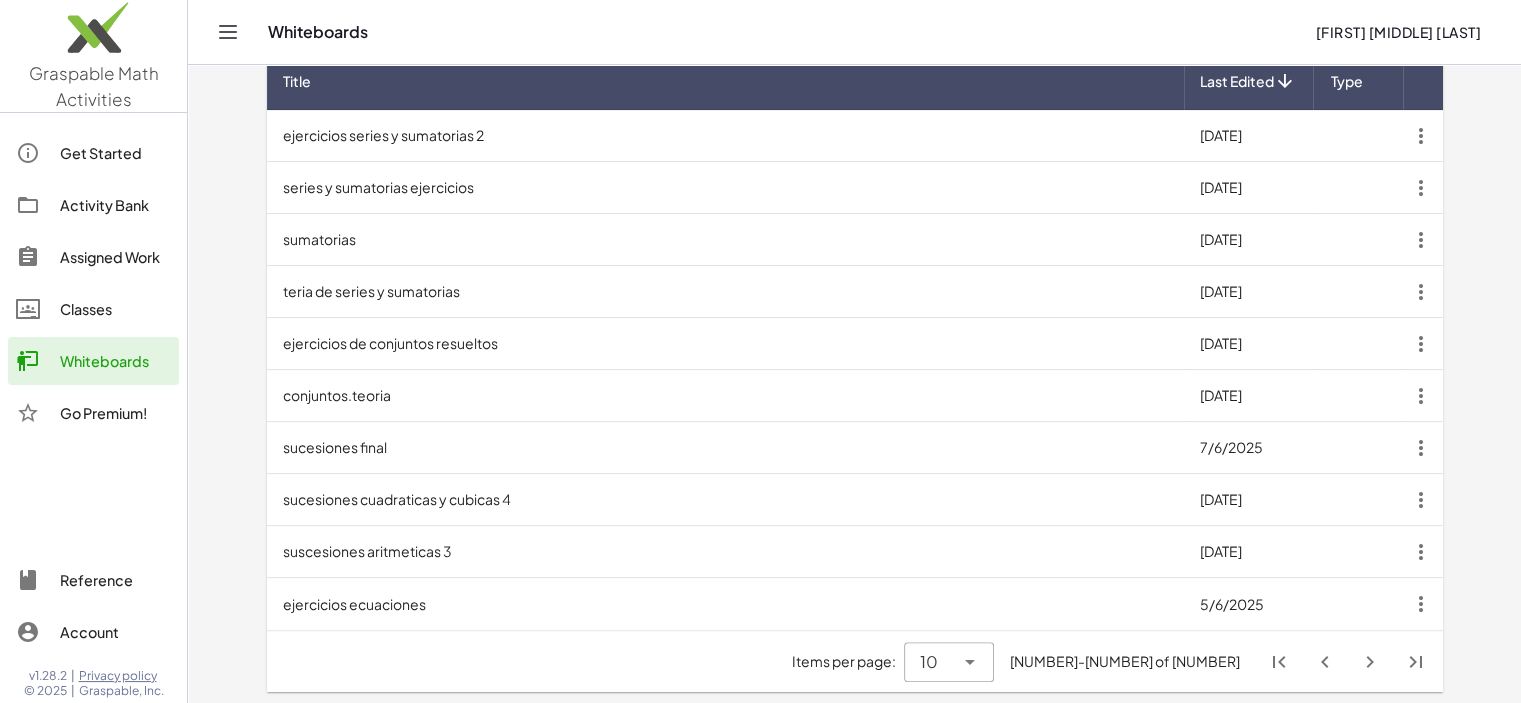 click on "ejercicios de conjuntos resueltos" at bounding box center (725, 344) 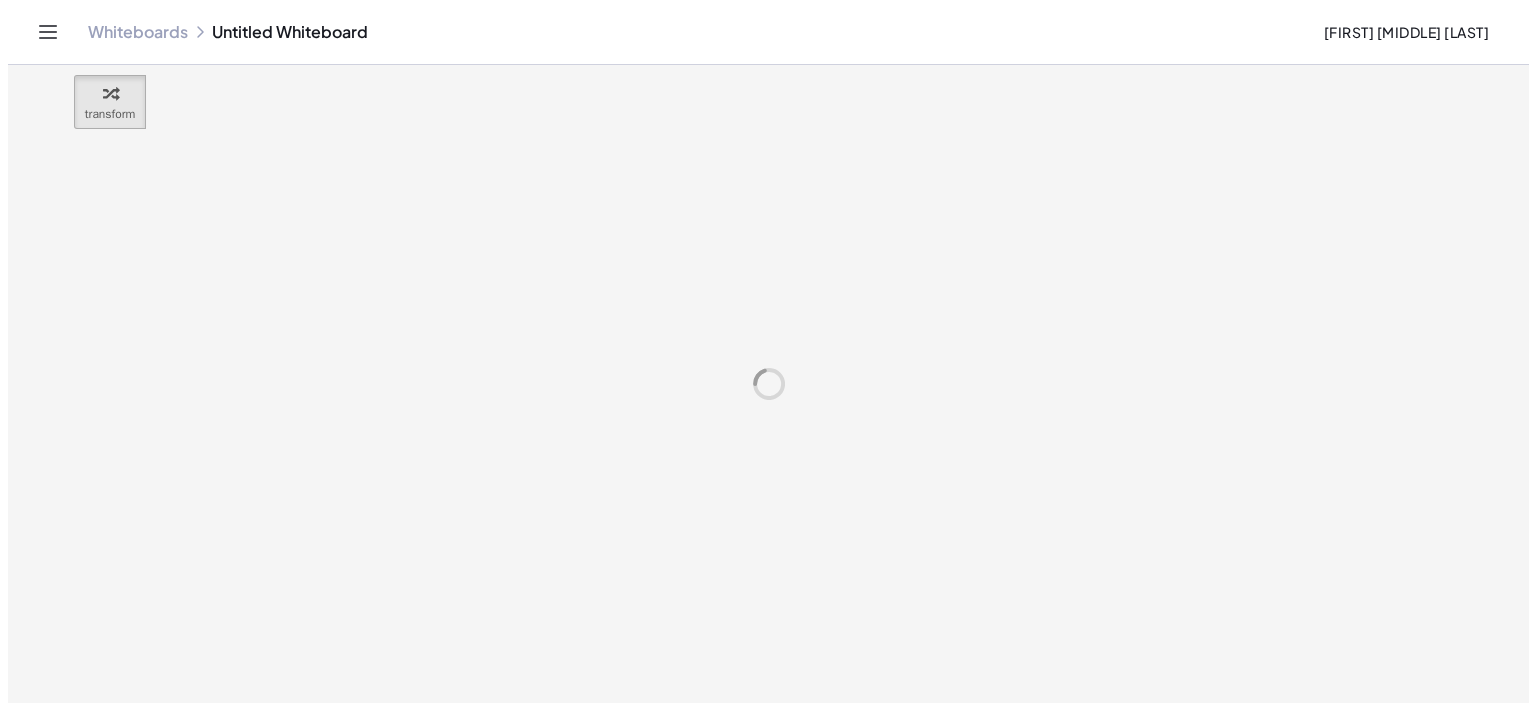 scroll, scrollTop: 0, scrollLeft: 0, axis: both 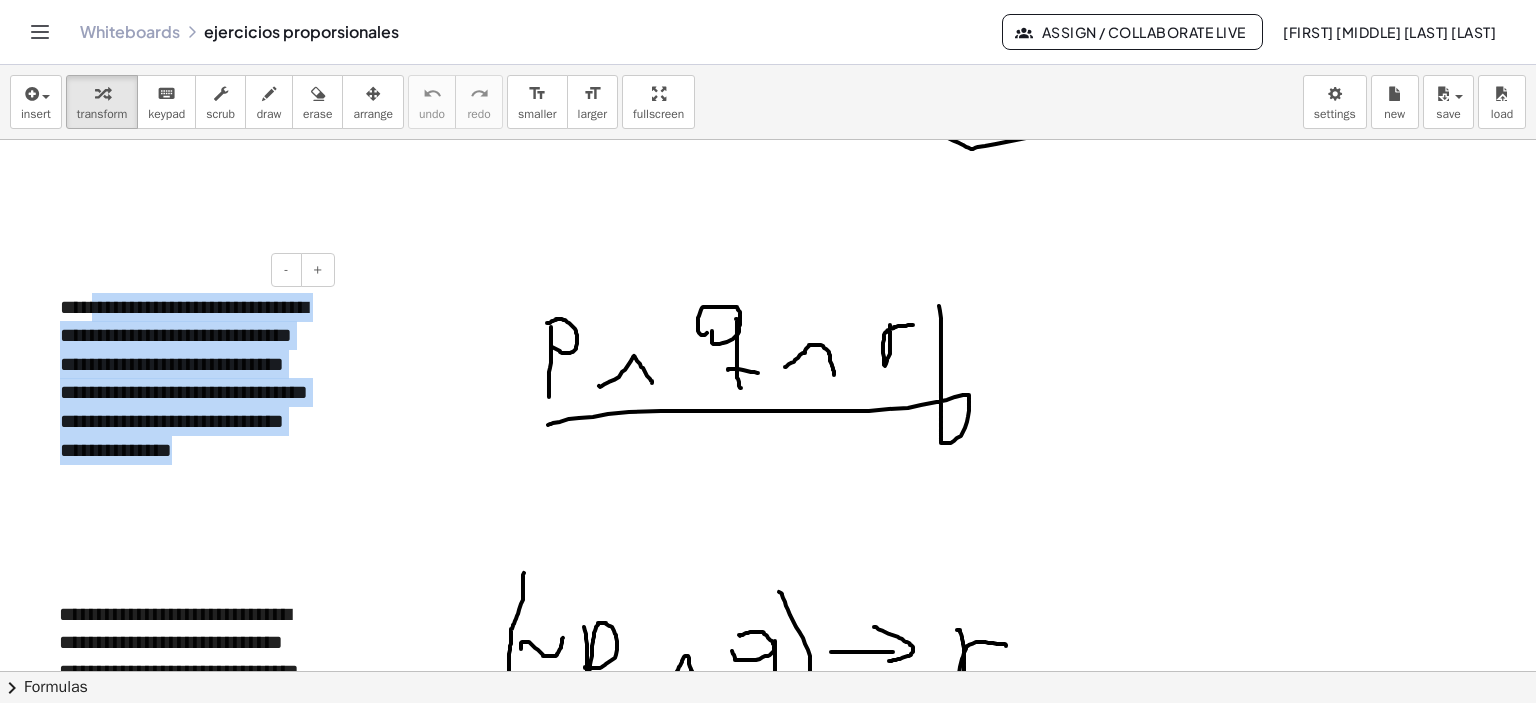 drag, startPoint x: 154, startPoint y: 479, endPoint x: 88, endPoint y: 299, distance: 191.71854 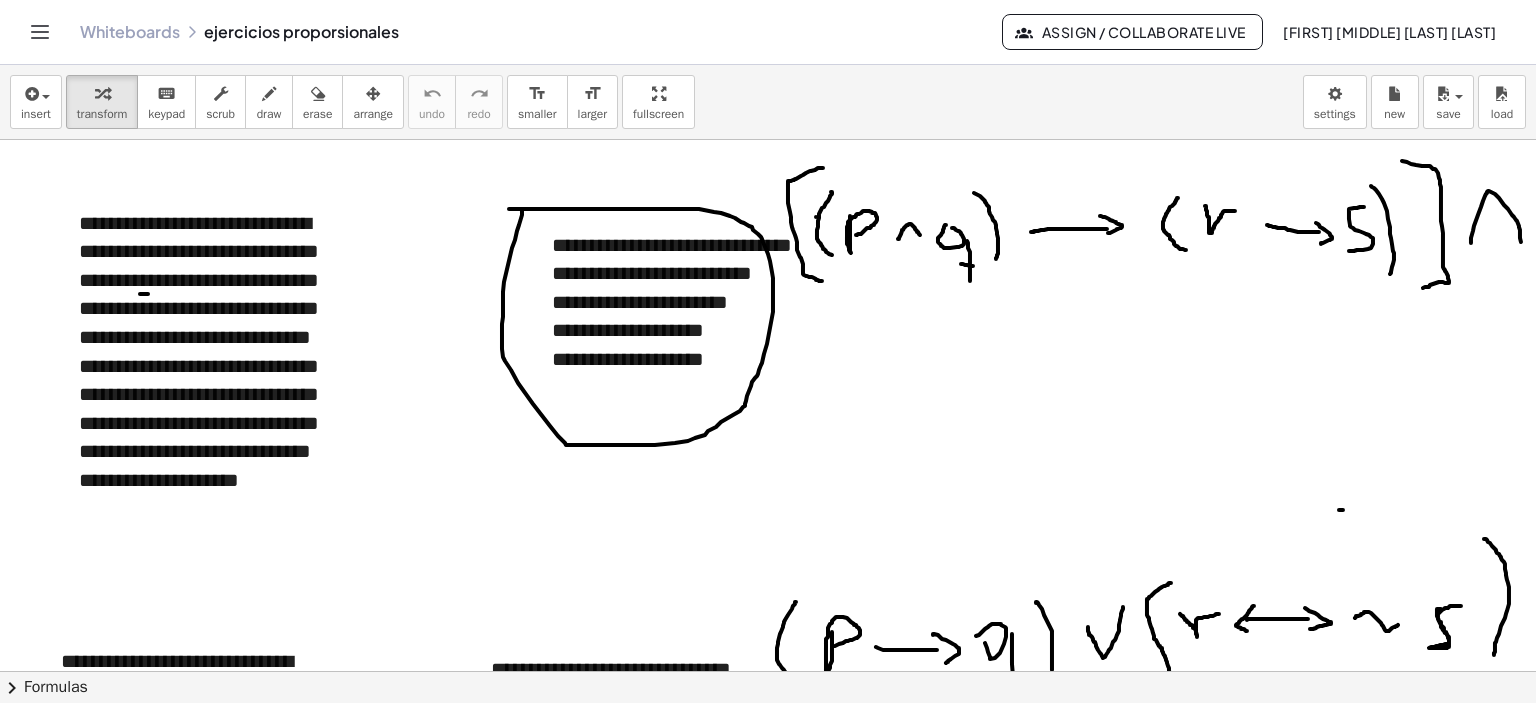 scroll, scrollTop: 0, scrollLeft: 0, axis: both 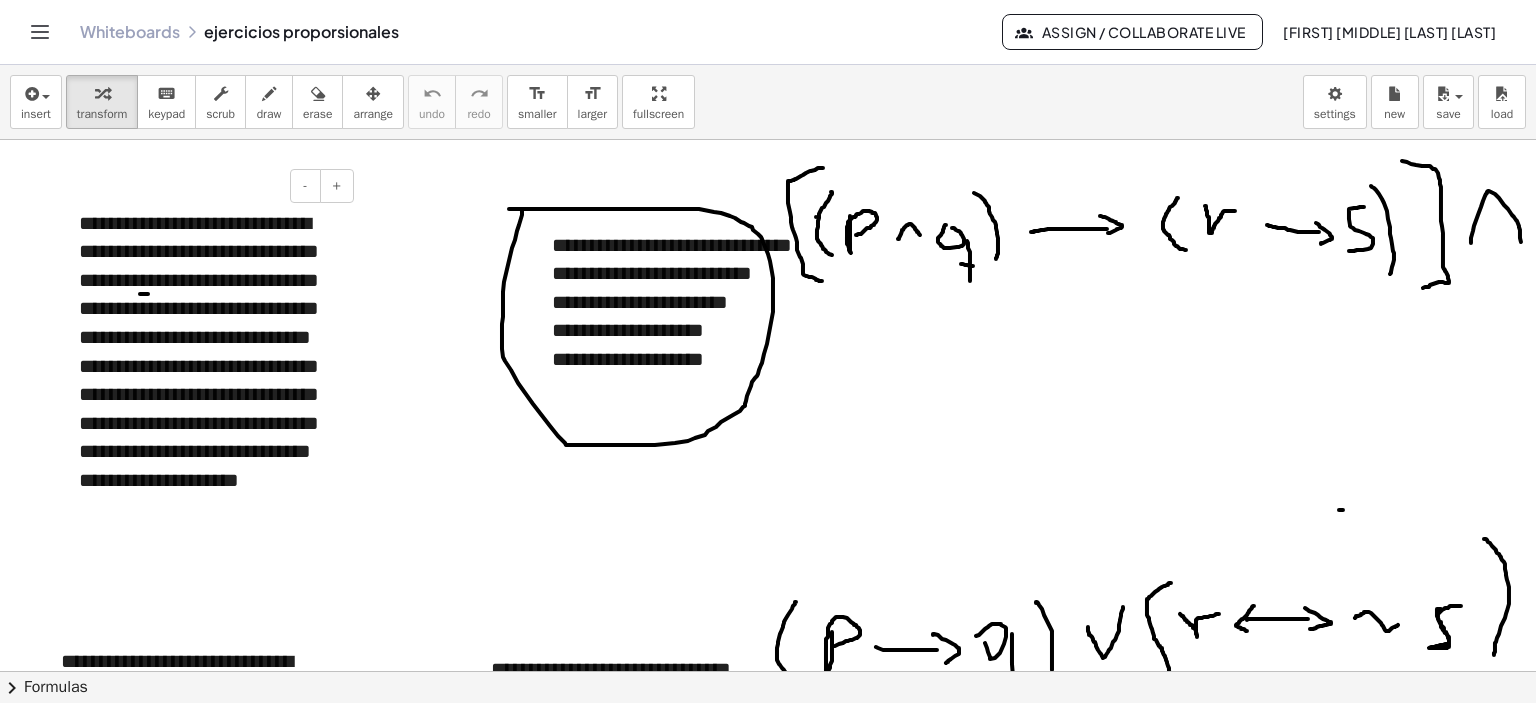click on "**********" at bounding box center (209, 366) 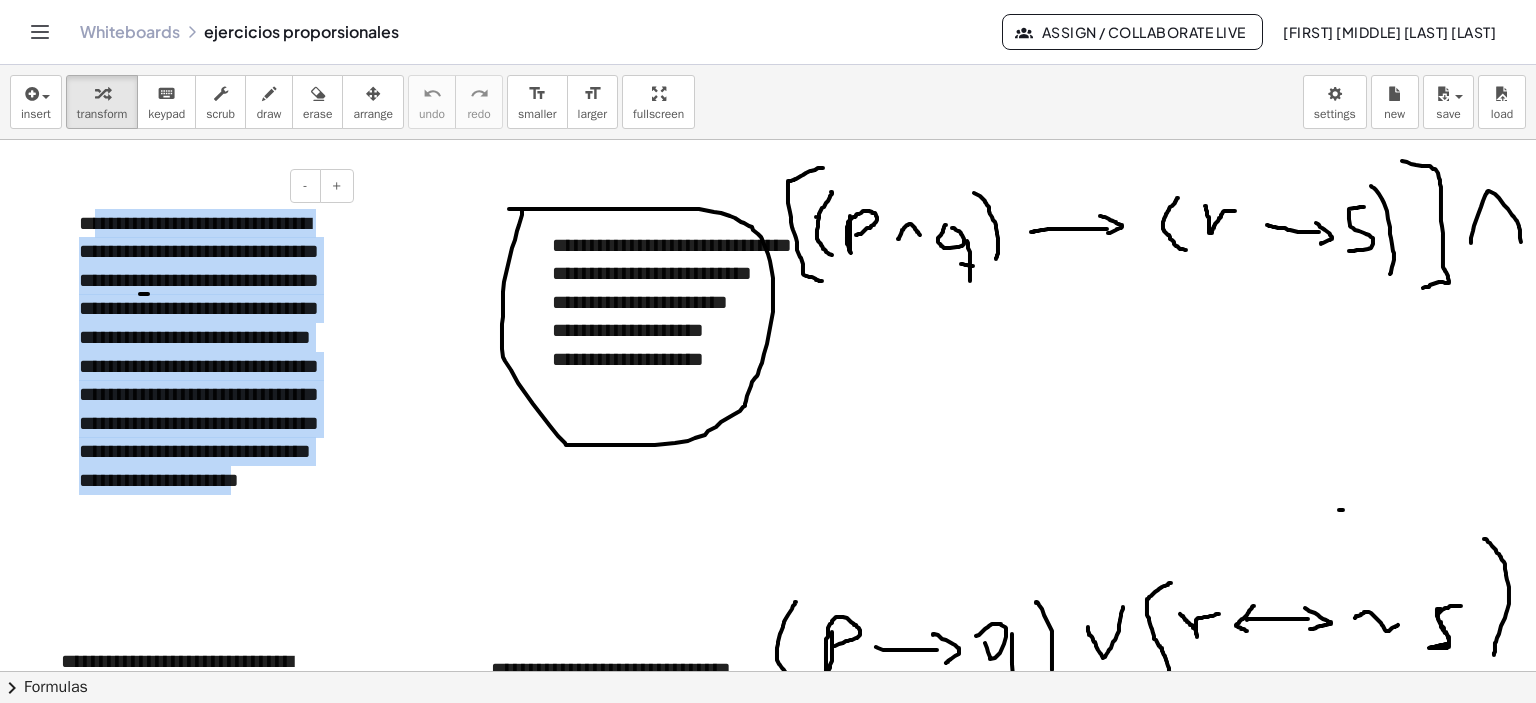 drag, startPoint x: 269, startPoint y: 505, endPoint x: 94, endPoint y: 216, distance: 337.855 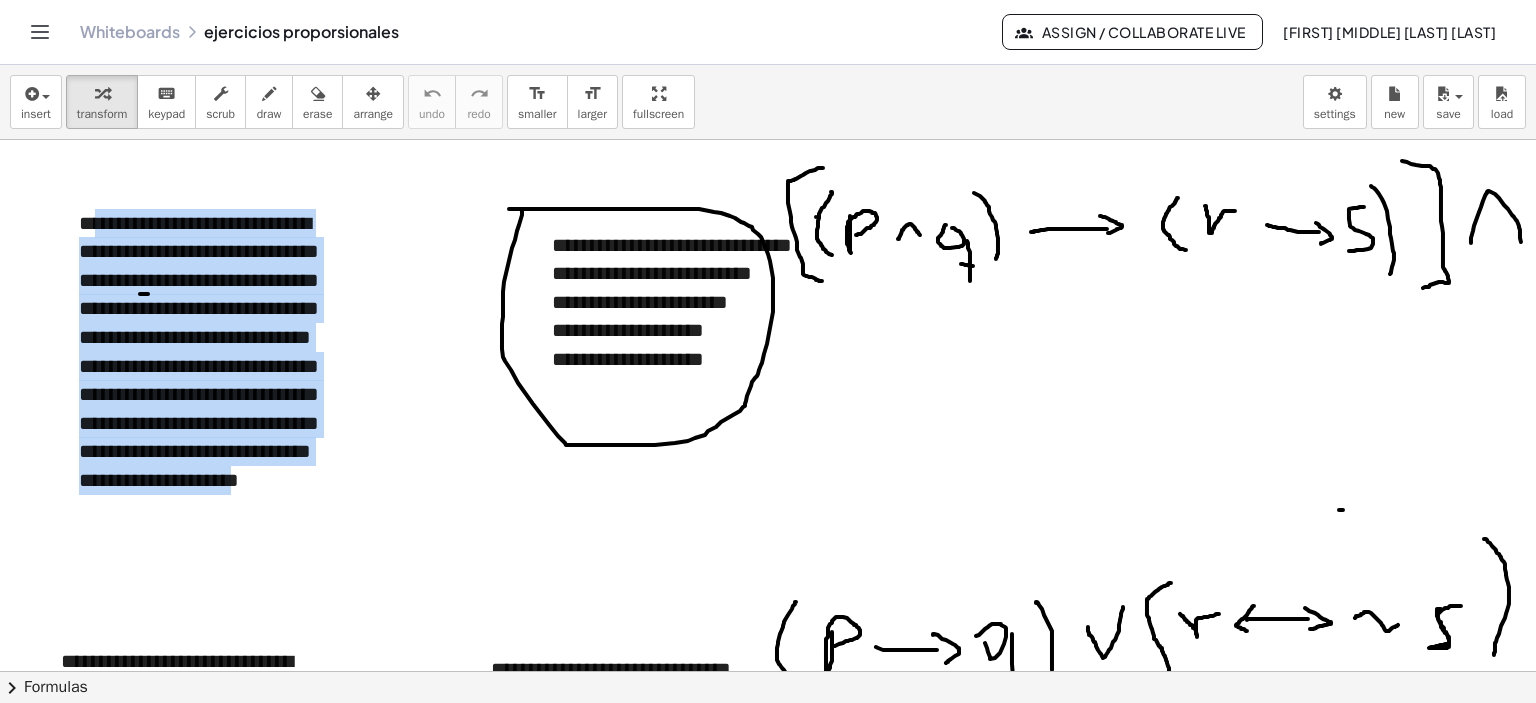copy on "**********" 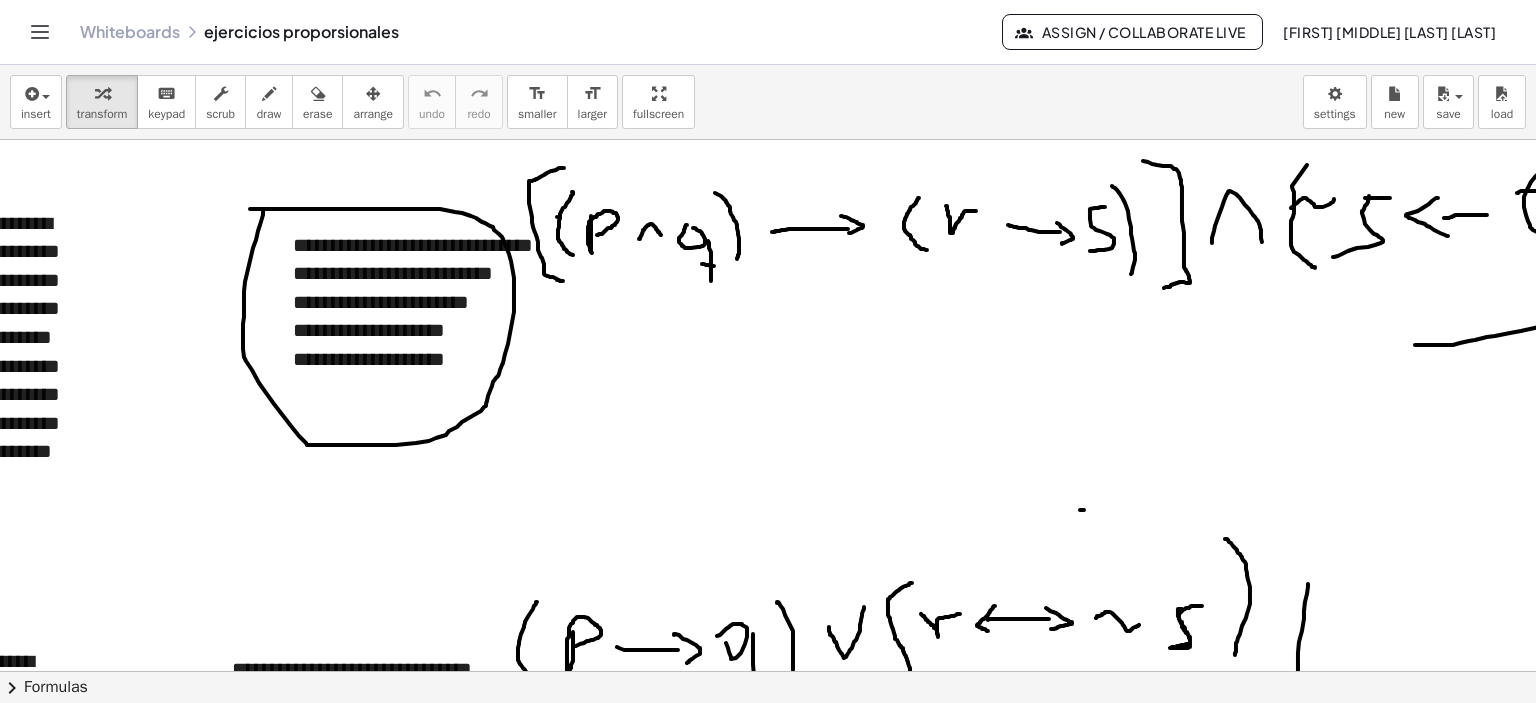 scroll, scrollTop: 0, scrollLeft: 379, axis: horizontal 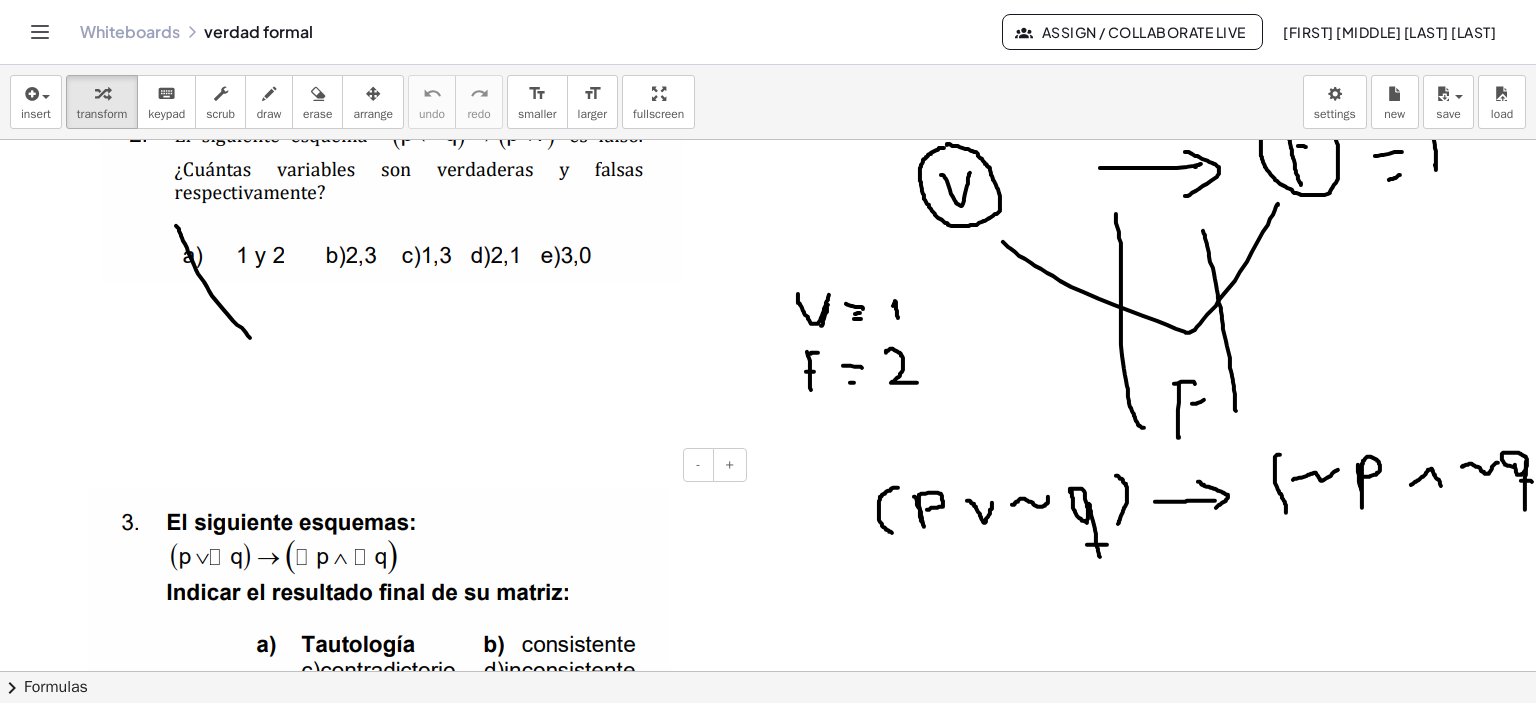 click at bounding box center (379, 611) 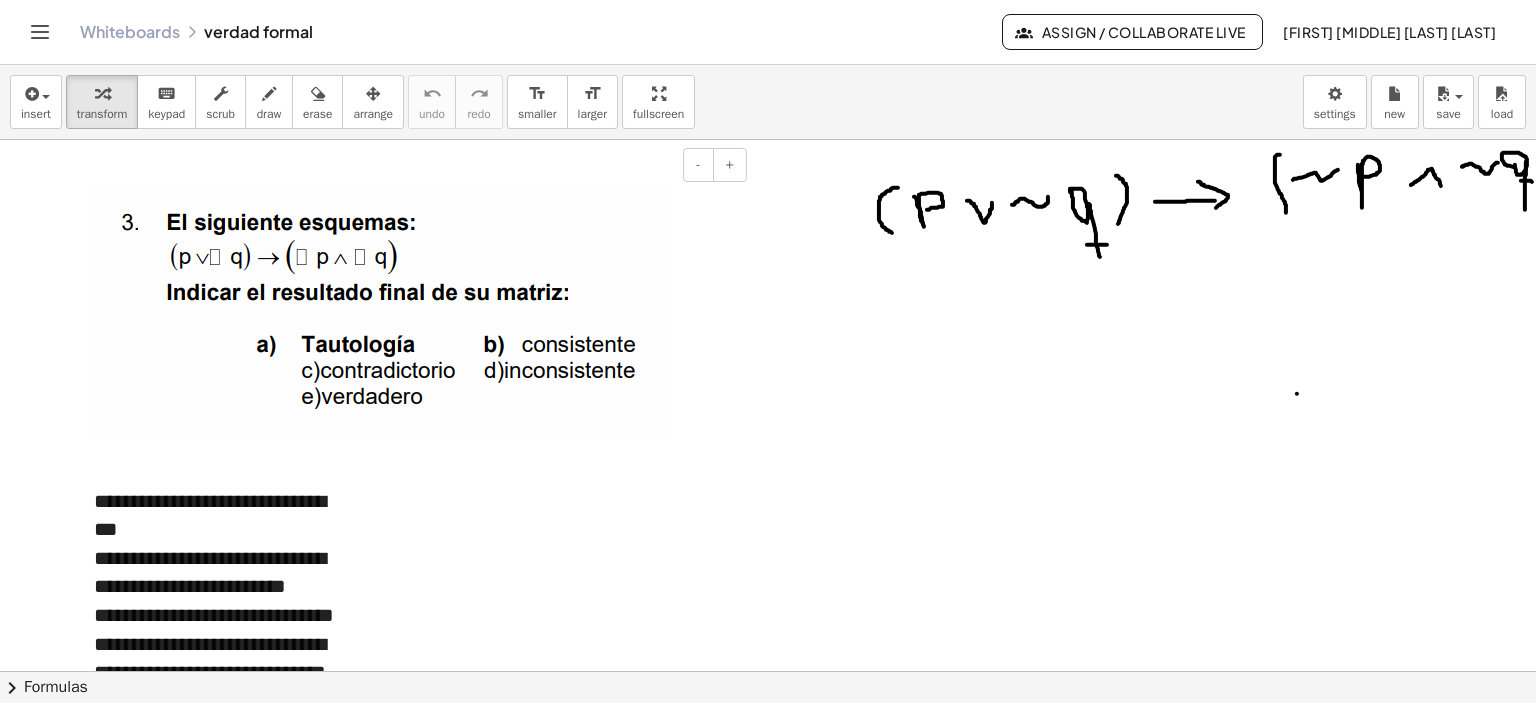 scroll, scrollTop: 2700, scrollLeft: 0, axis: vertical 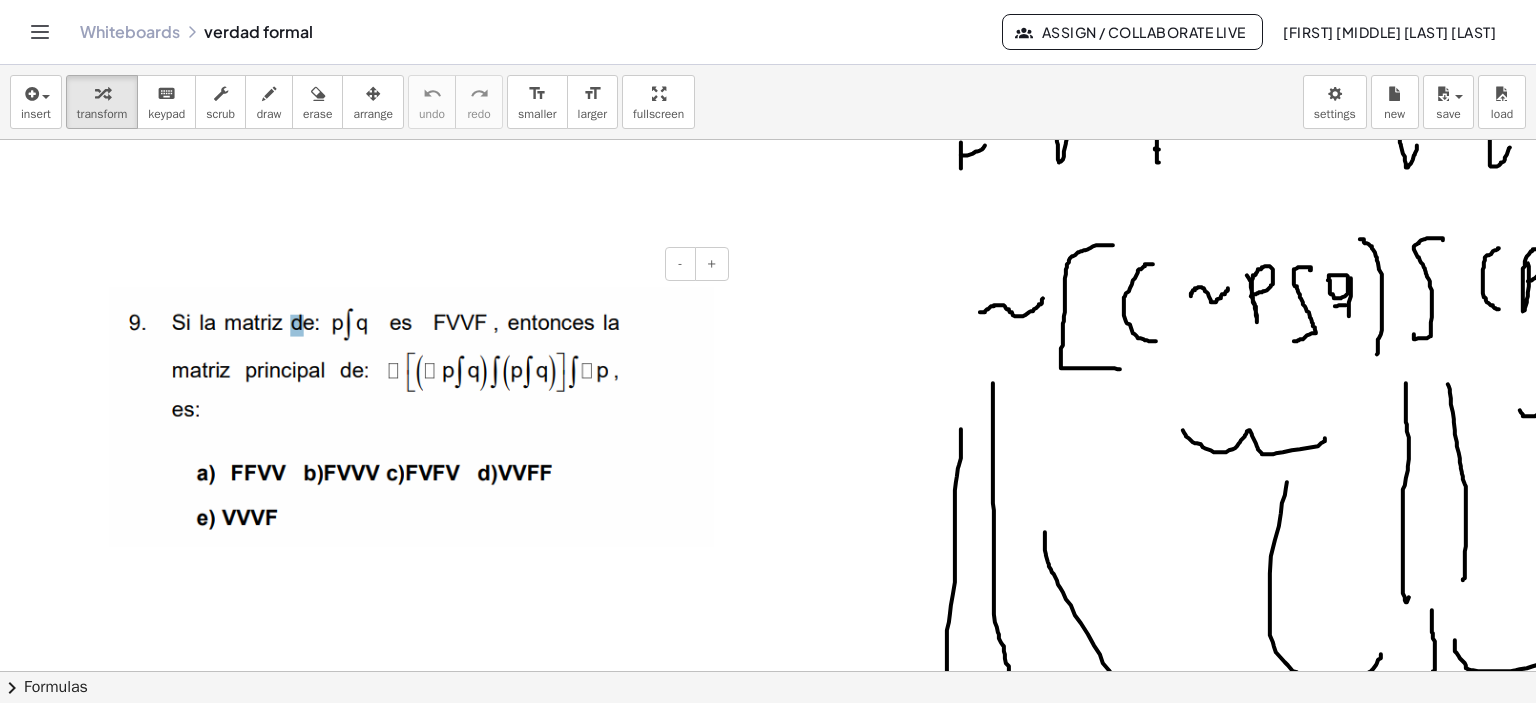 click at bounding box center [411, 417] 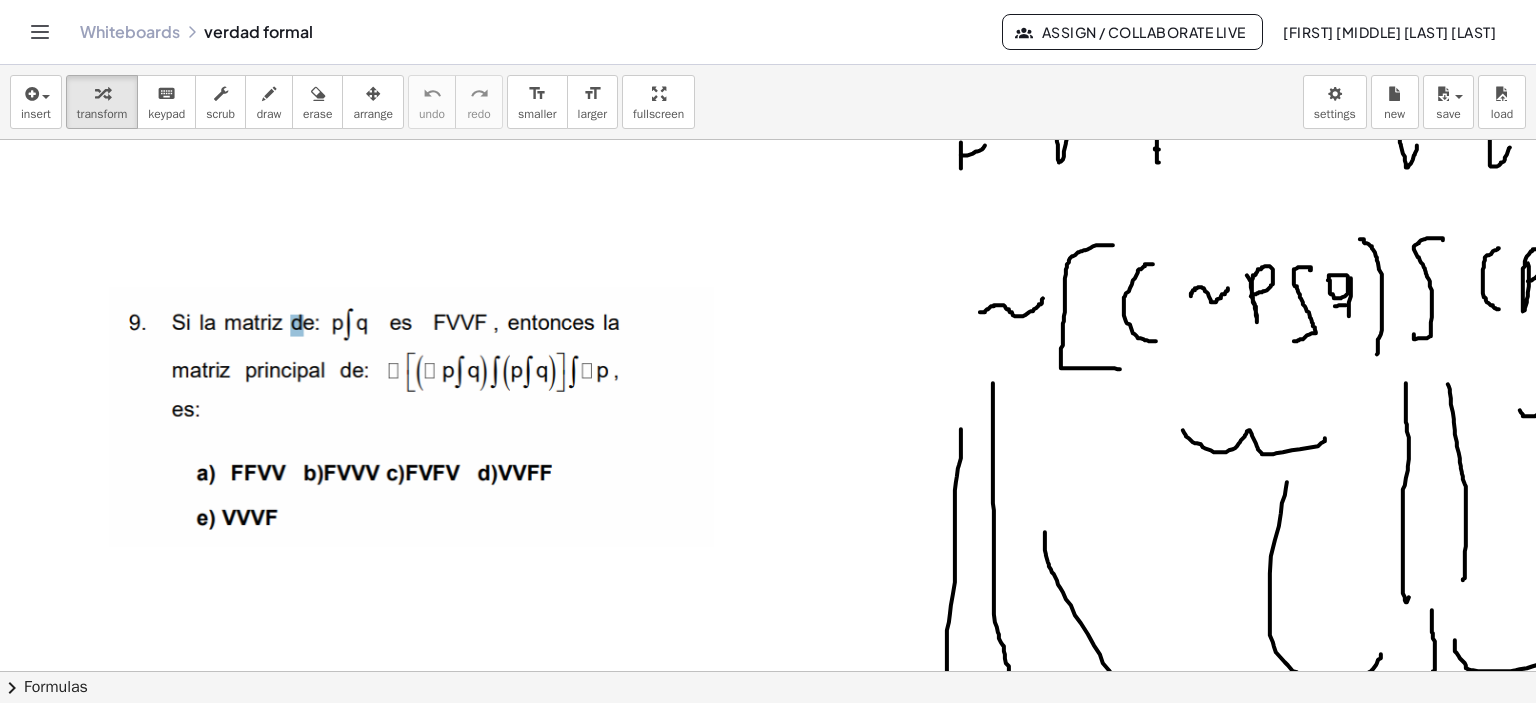 click at bounding box center [1510, -1531] 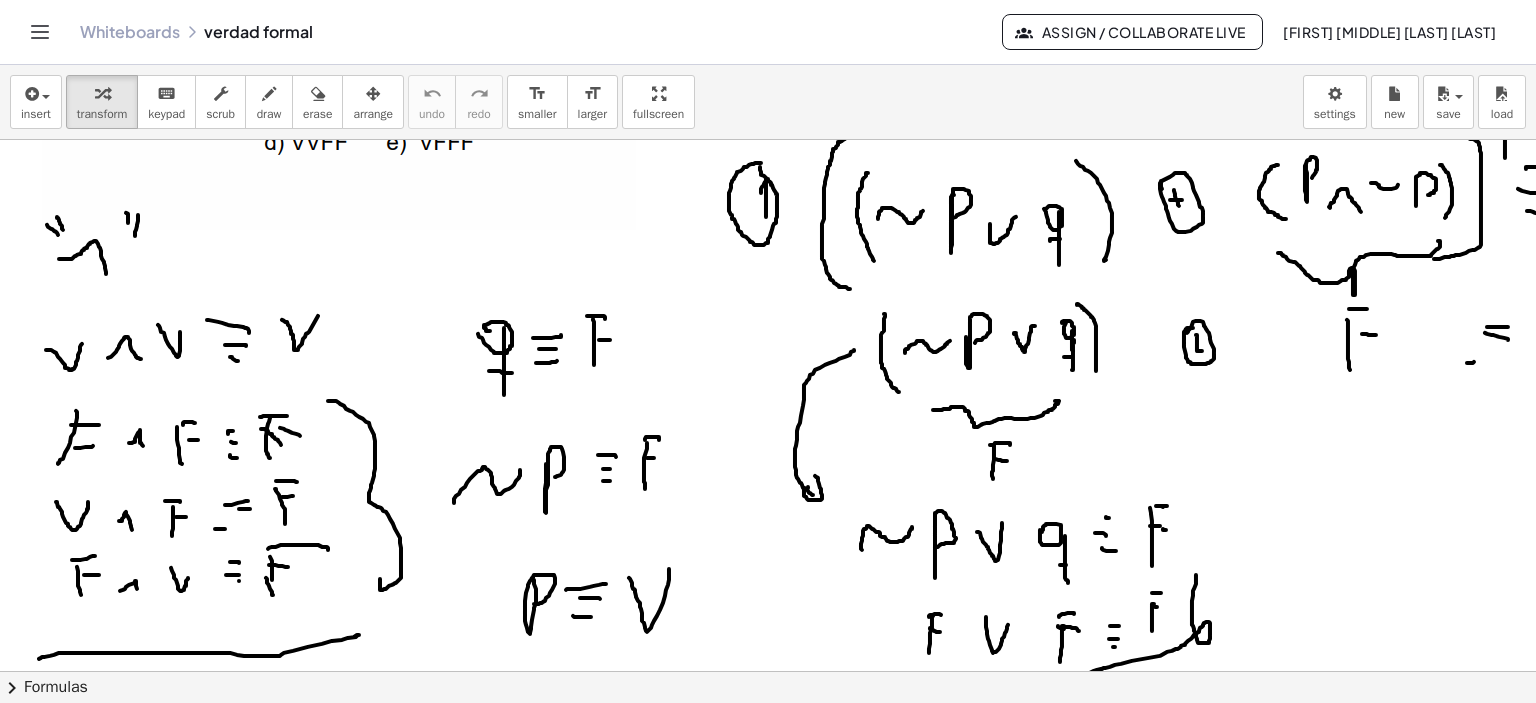 scroll, scrollTop: 3459, scrollLeft: 29, axis: both 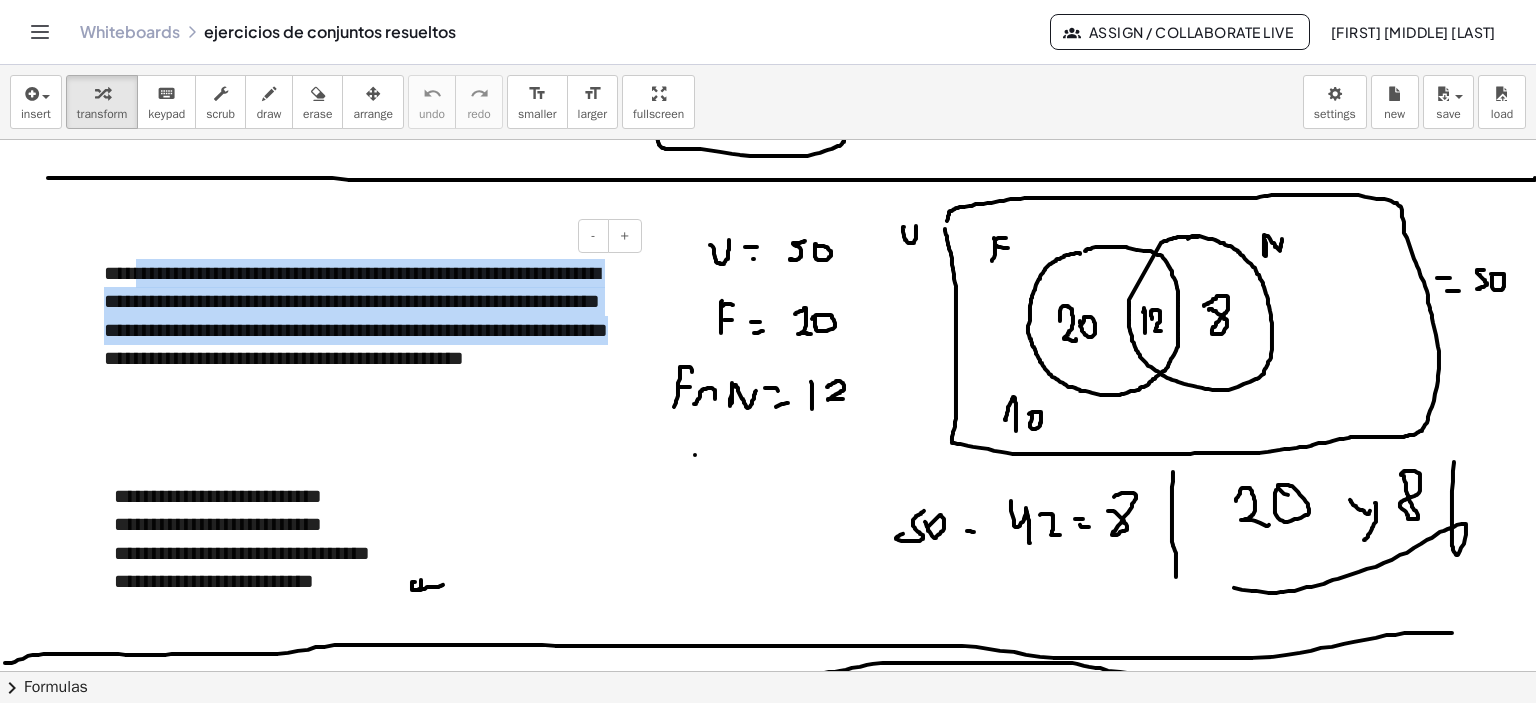drag, startPoint x: 307, startPoint y: 356, endPoint x: 135, endPoint y: 265, distance: 194.58931 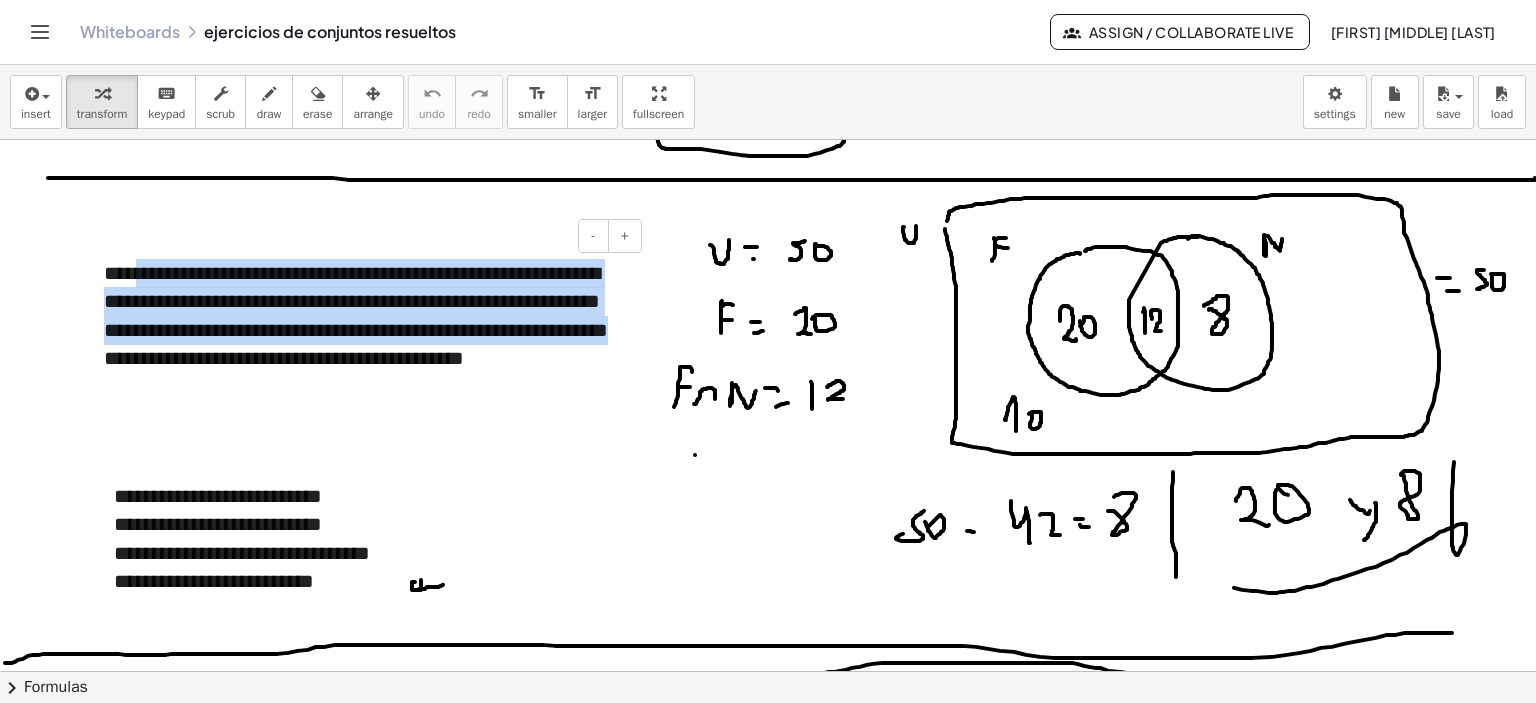 copy on "**********" 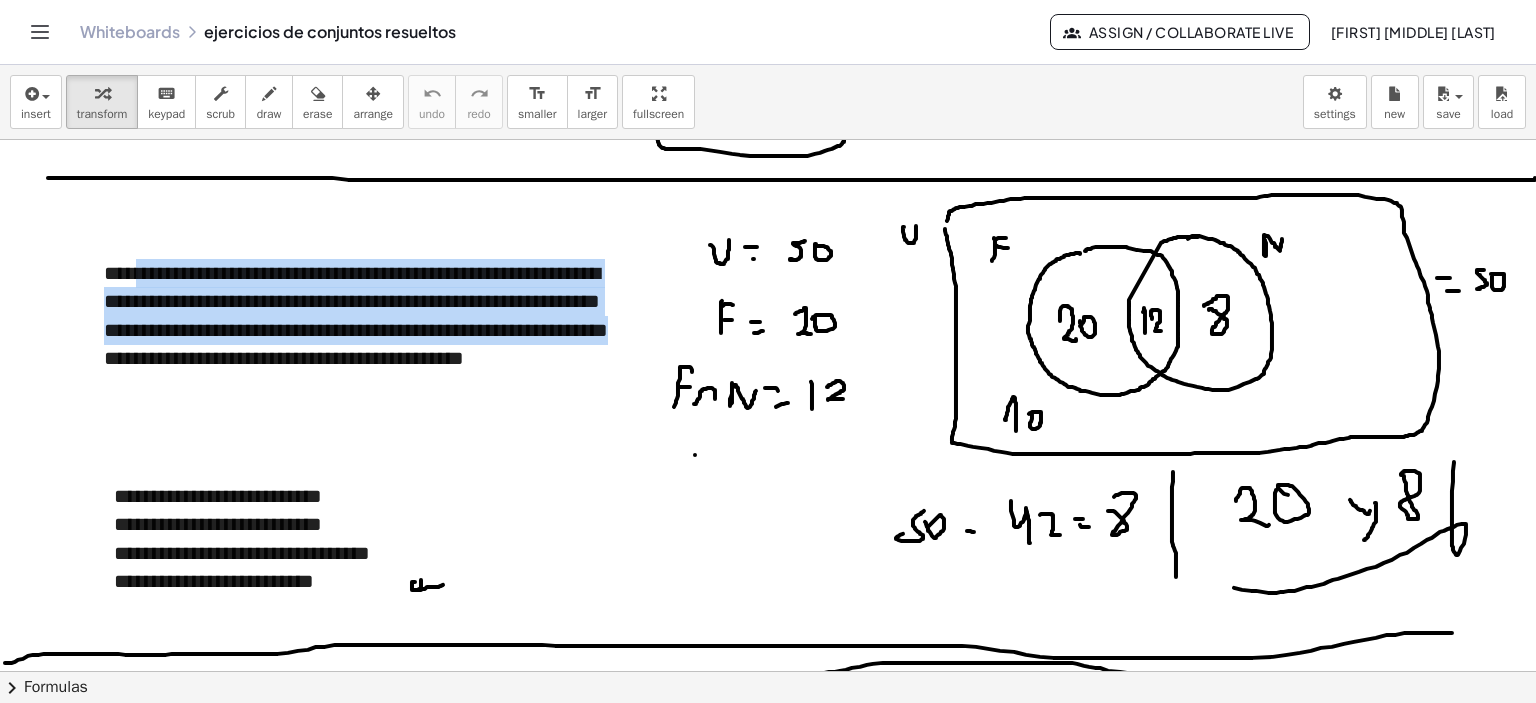 click at bounding box center [771, -489] 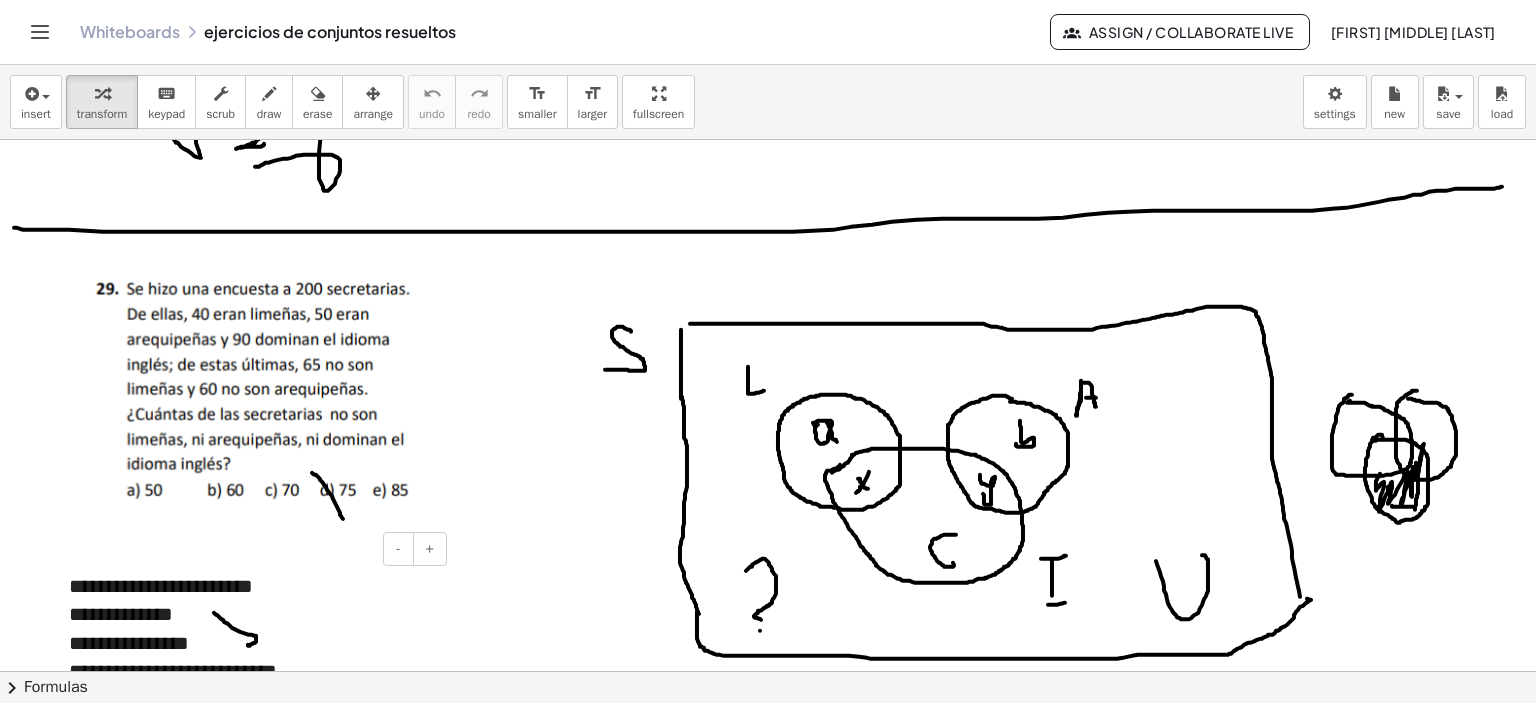 scroll, scrollTop: 5800, scrollLeft: 0, axis: vertical 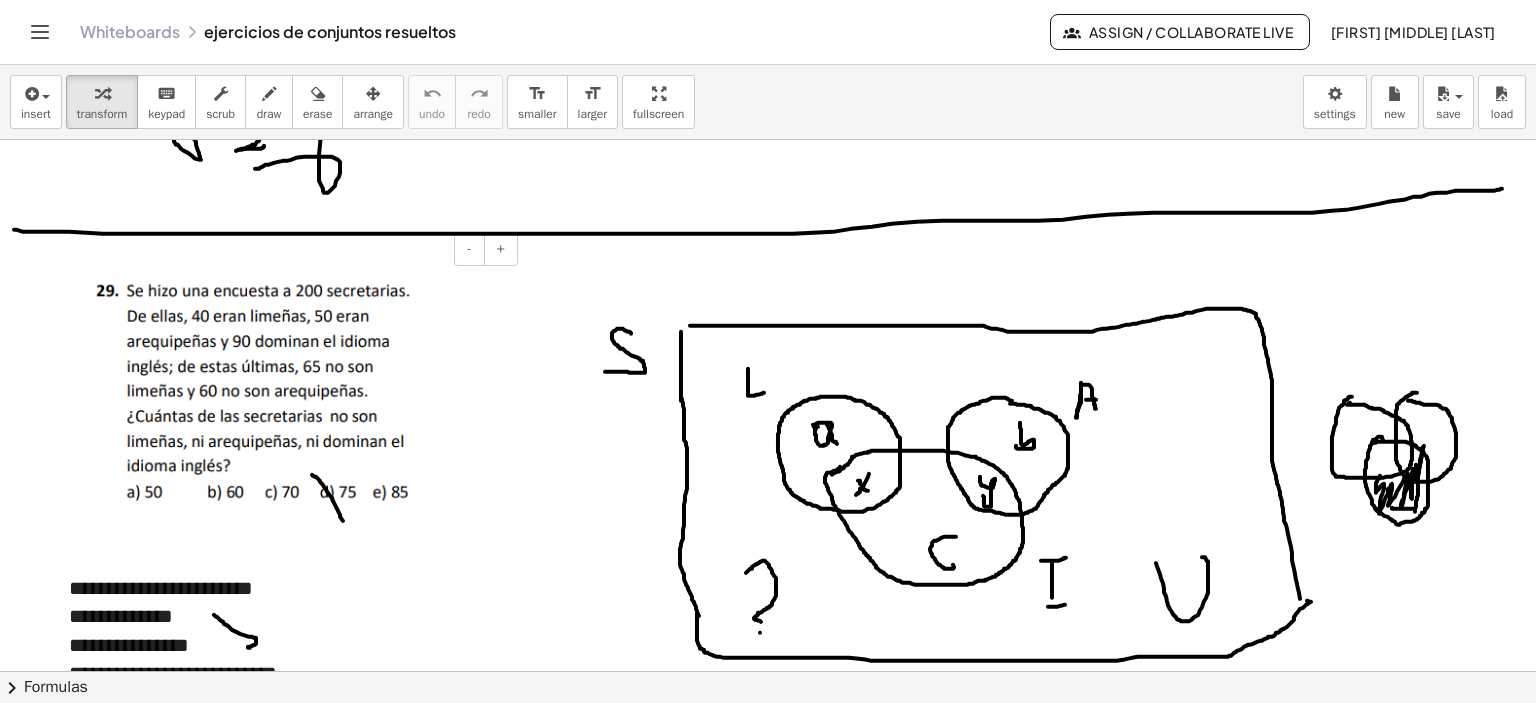 click at bounding box center [284, 393] 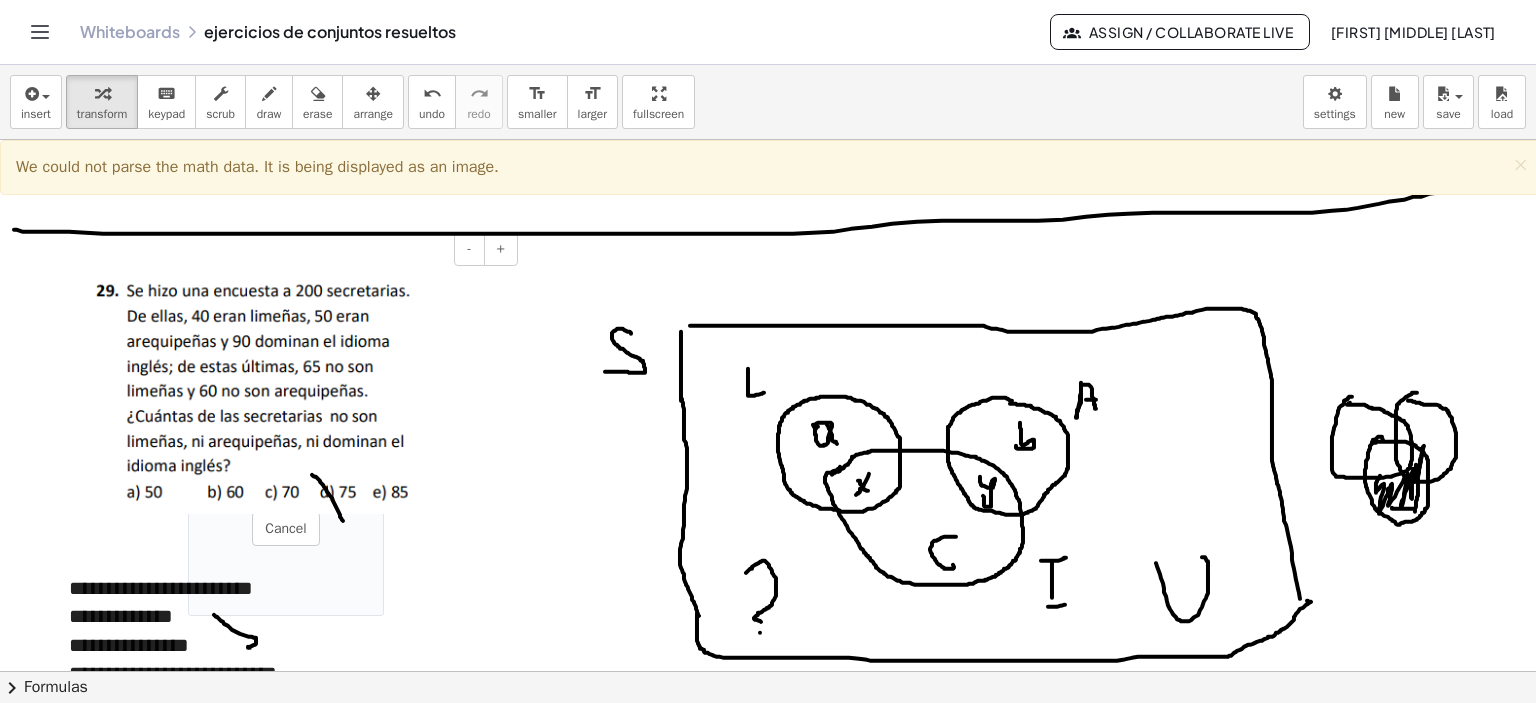 click at bounding box center [284, 393] 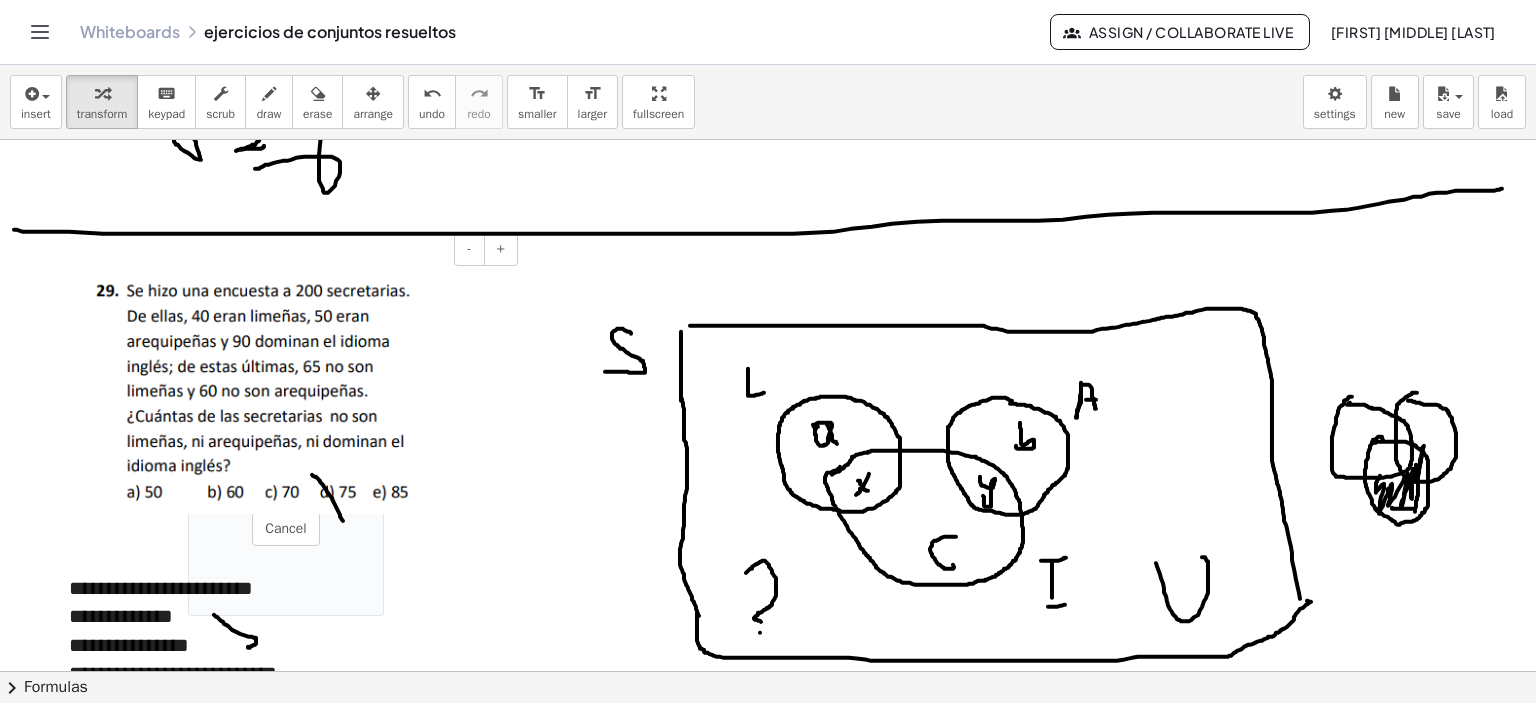 click at bounding box center (284, 393) 